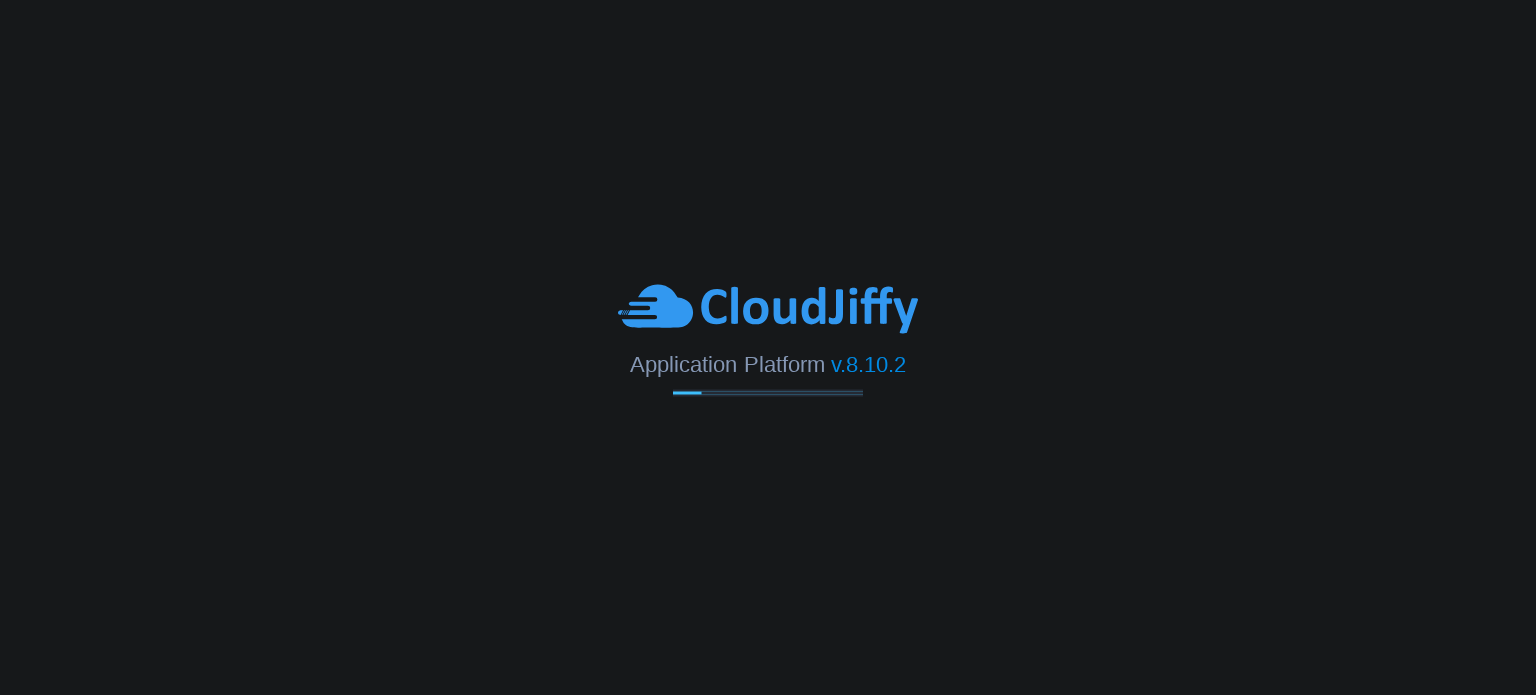 scroll, scrollTop: 0, scrollLeft: 0, axis: both 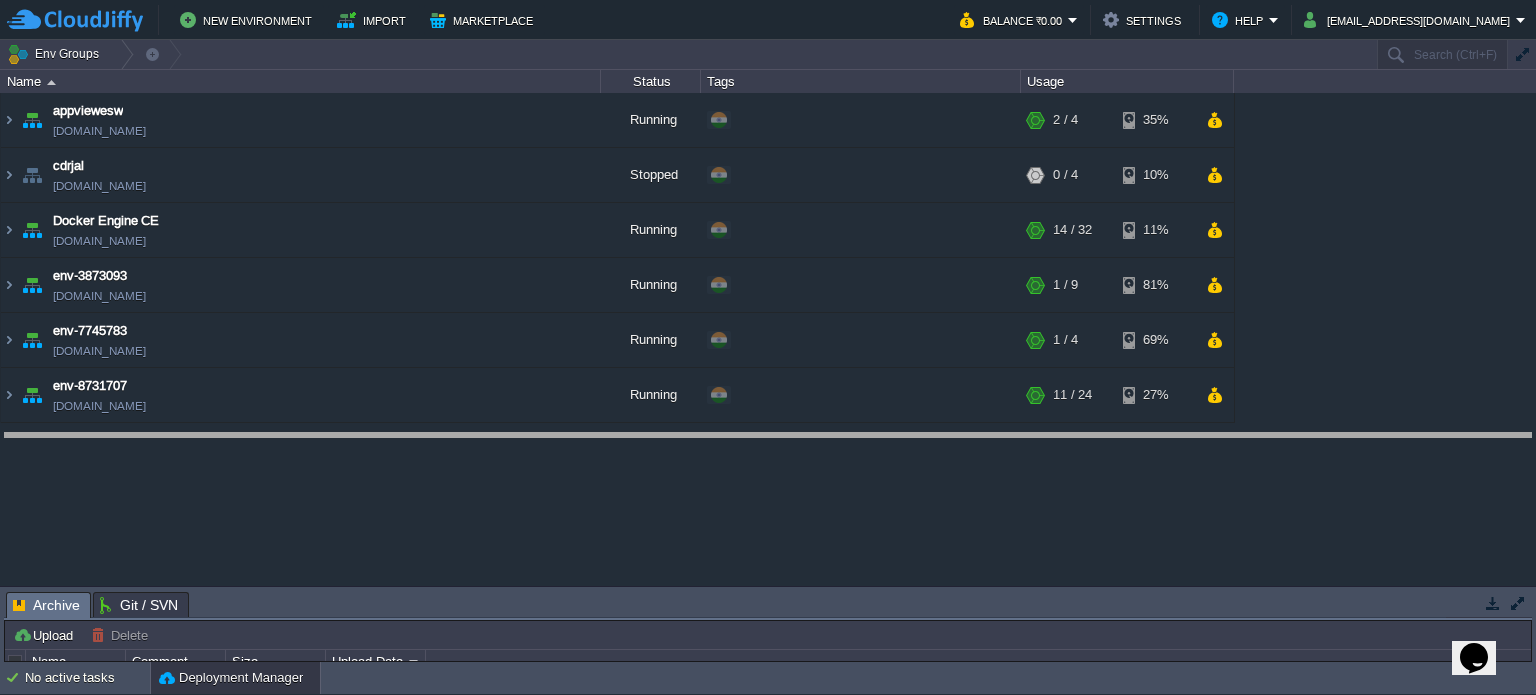 drag, startPoint x: 691, startPoint y: 611, endPoint x: 682, endPoint y: 450, distance: 161.25136 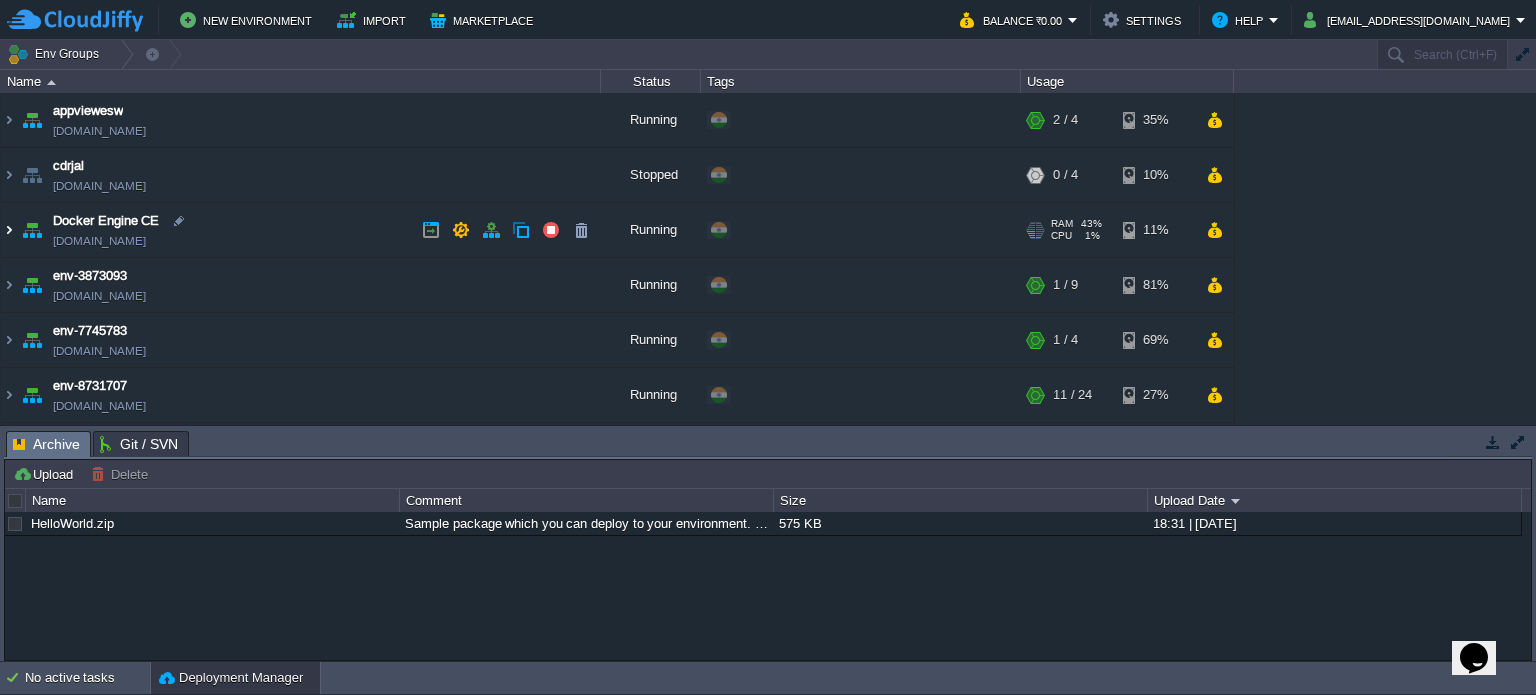 click at bounding box center [9, 230] 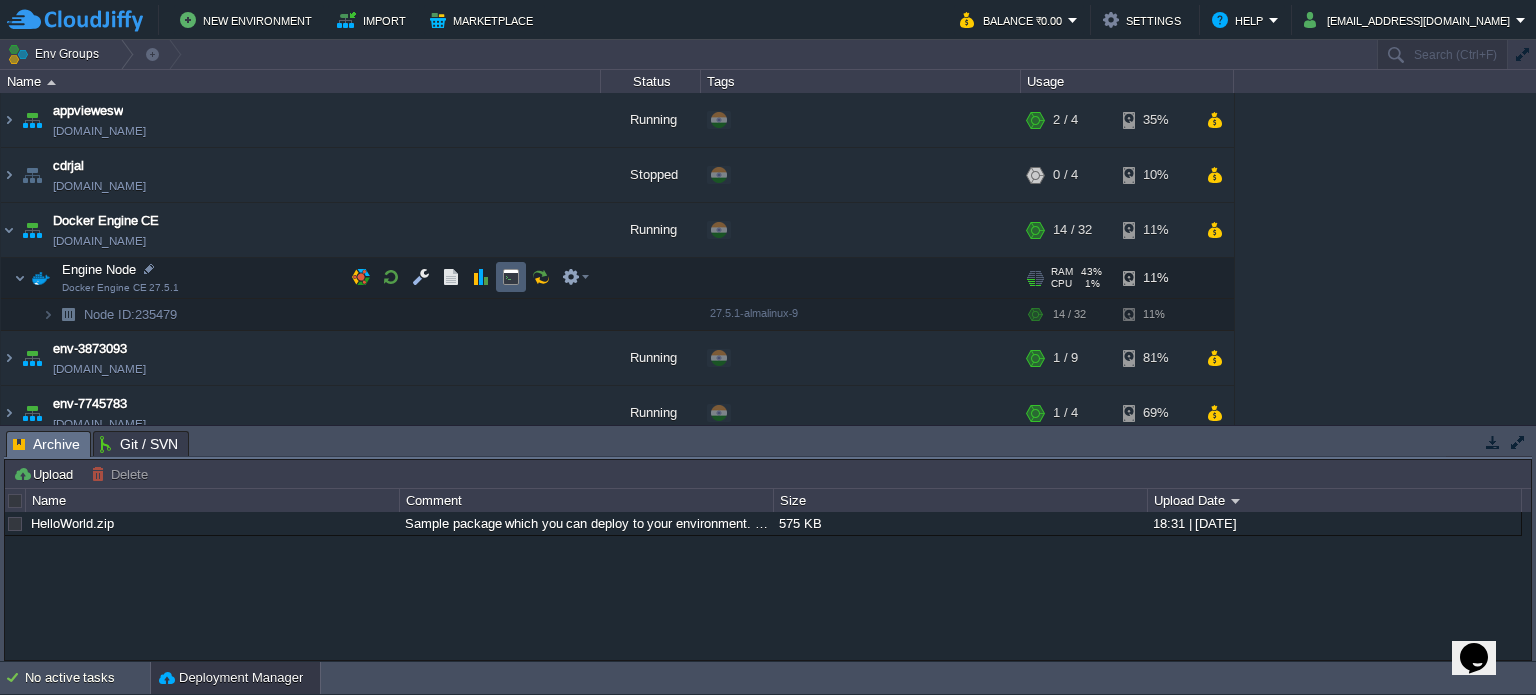 click at bounding box center [511, 277] 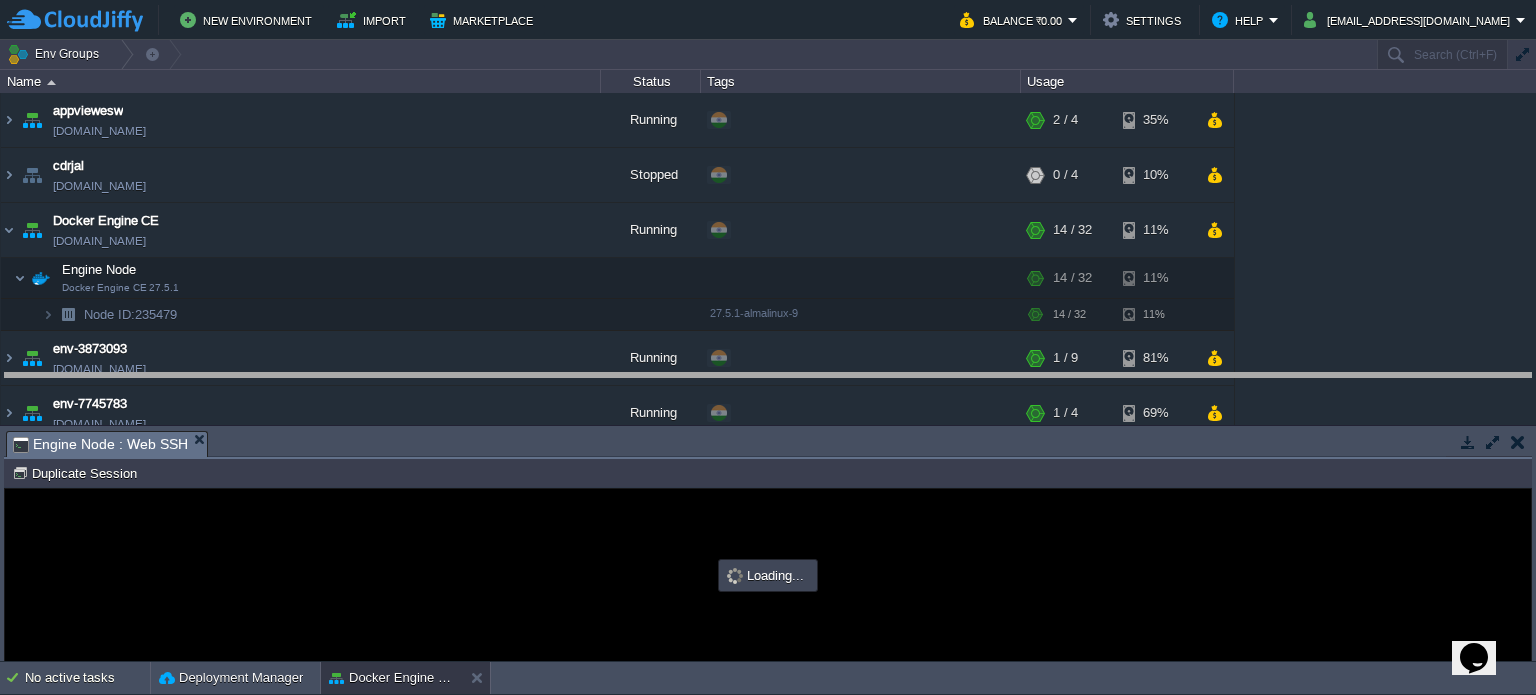 drag, startPoint x: 799, startPoint y: 453, endPoint x: 807, endPoint y: 285, distance: 168.19037 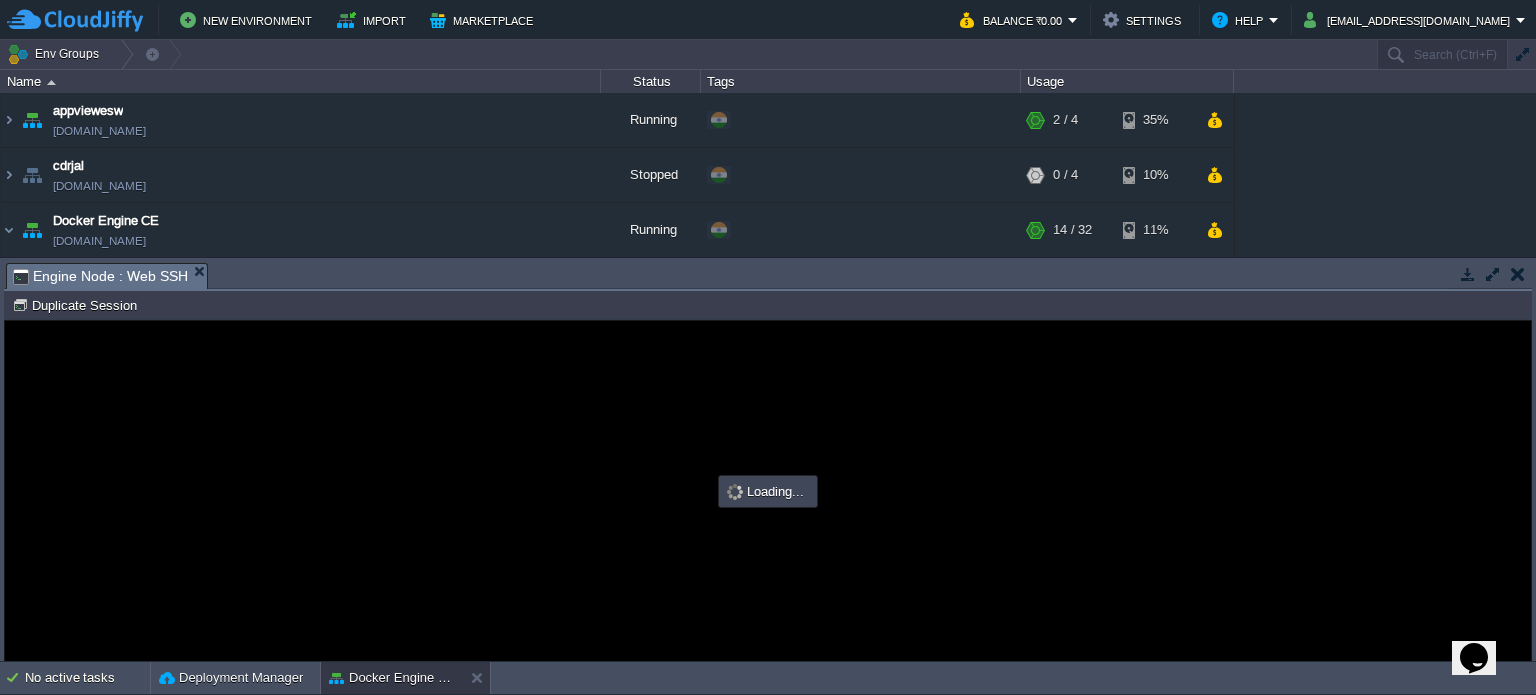 scroll, scrollTop: 0, scrollLeft: 0, axis: both 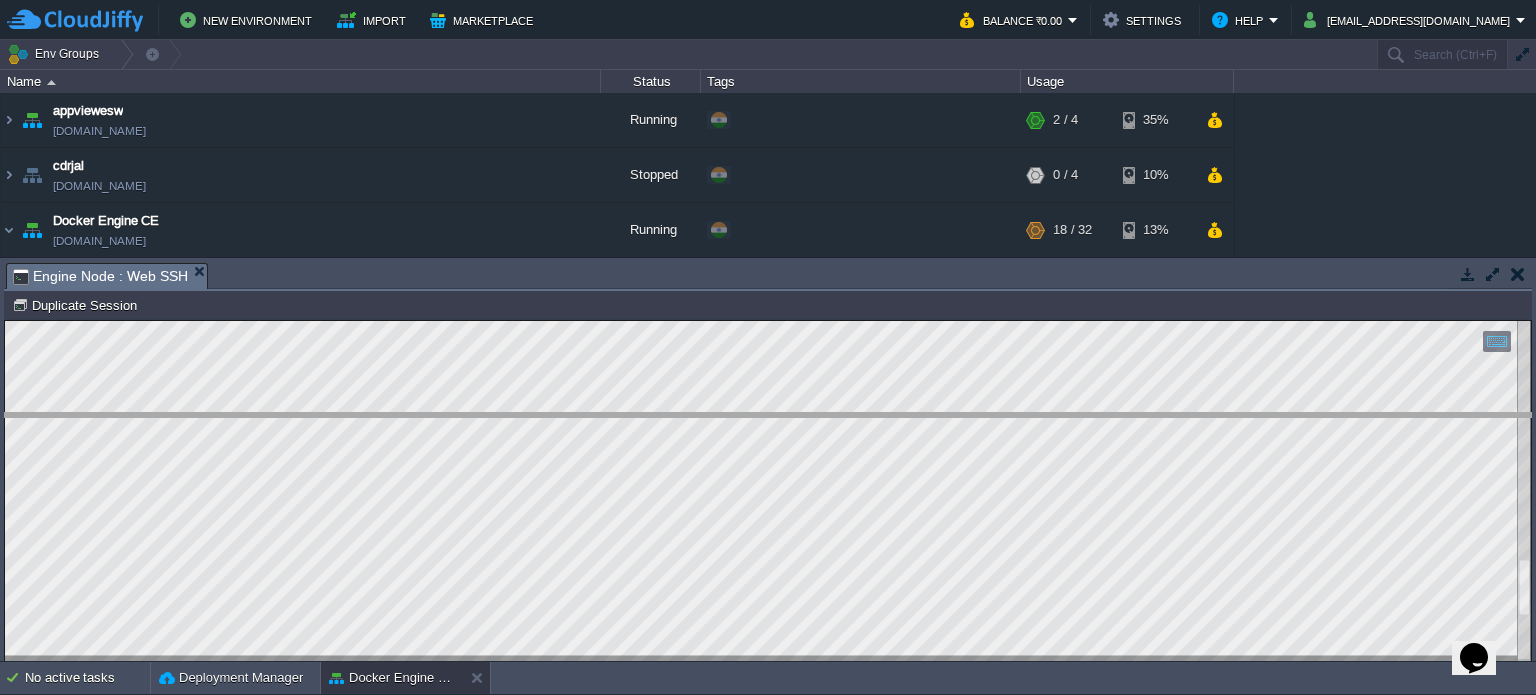 drag, startPoint x: 839, startPoint y: 279, endPoint x: 837, endPoint y: 431, distance: 152.01315 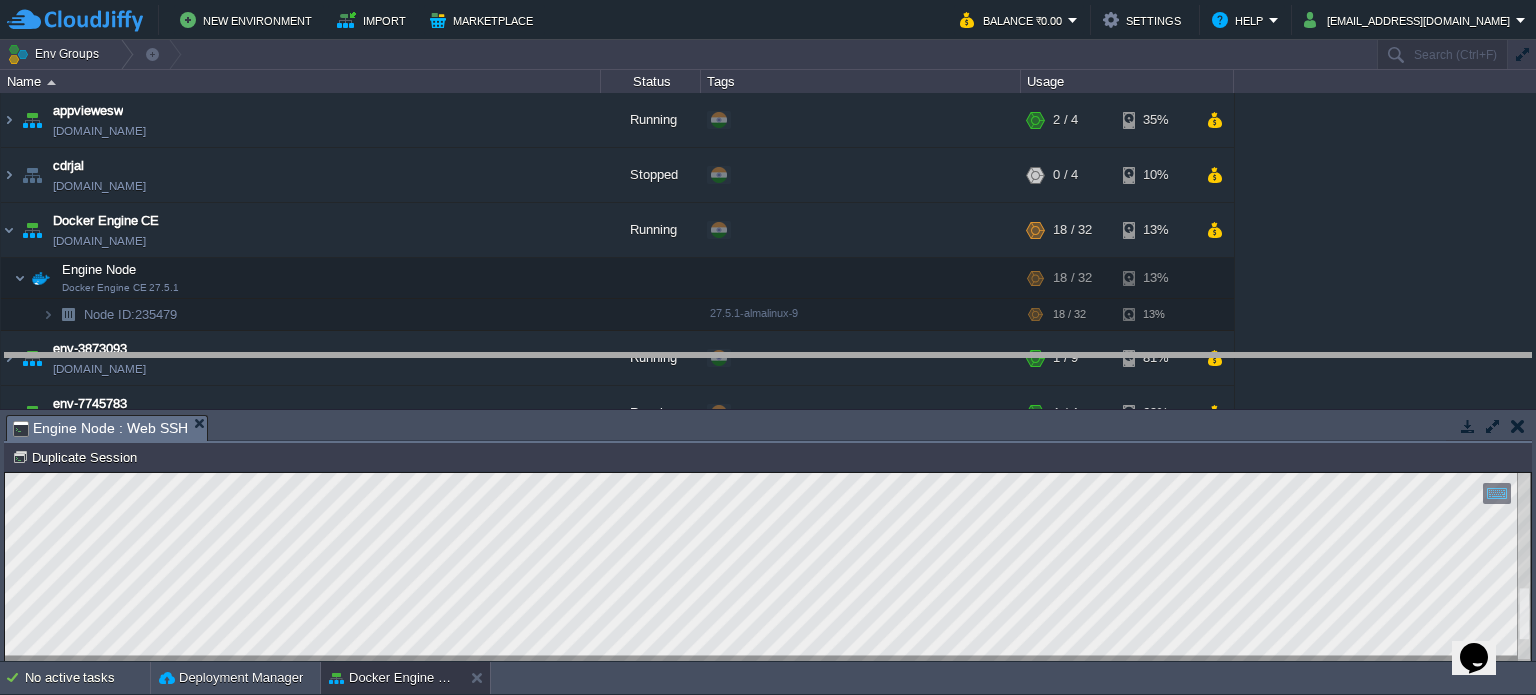 drag, startPoint x: 545, startPoint y: 441, endPoint x: 540, endPoint y: 355, distance: 86.145226 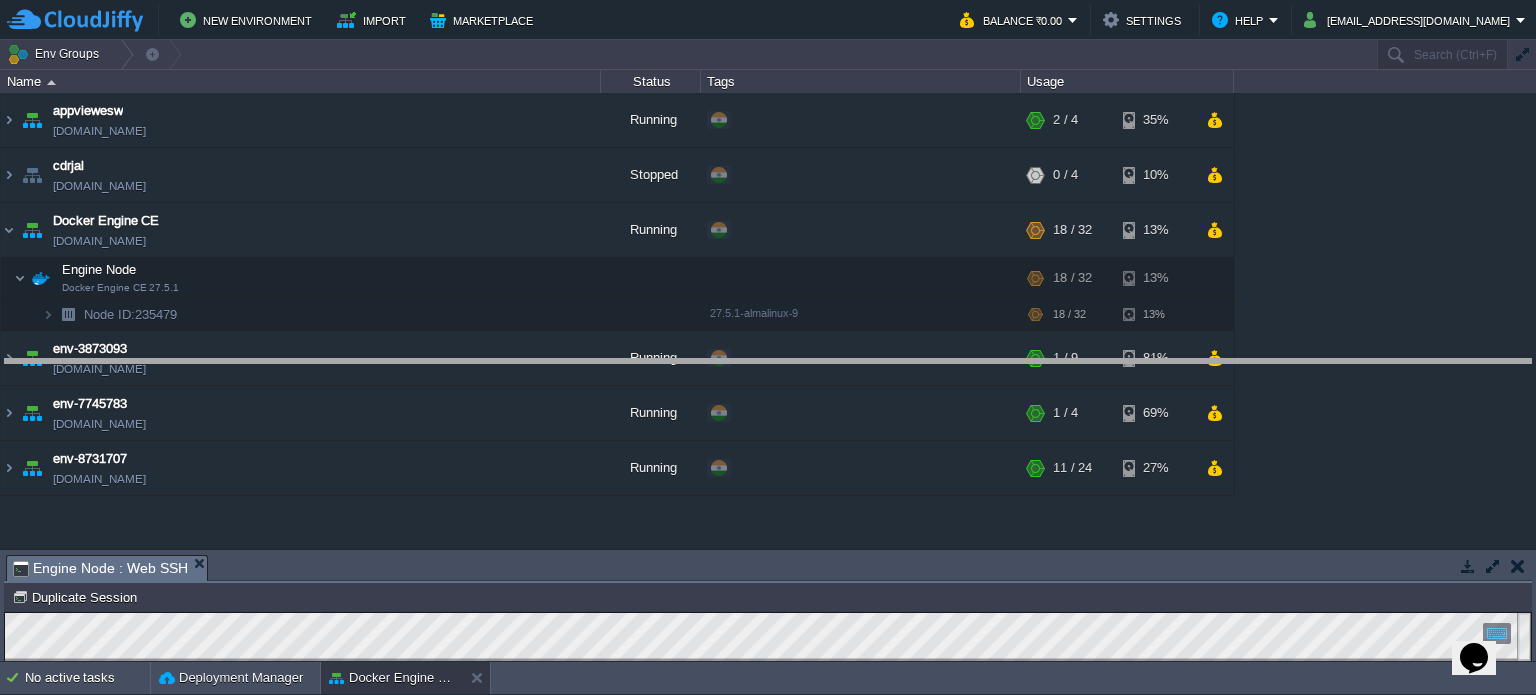 drag, startPoint x: 692, startPoint y: 577, endPoint x: 666, endPoint y: 310, distance: 268.26294 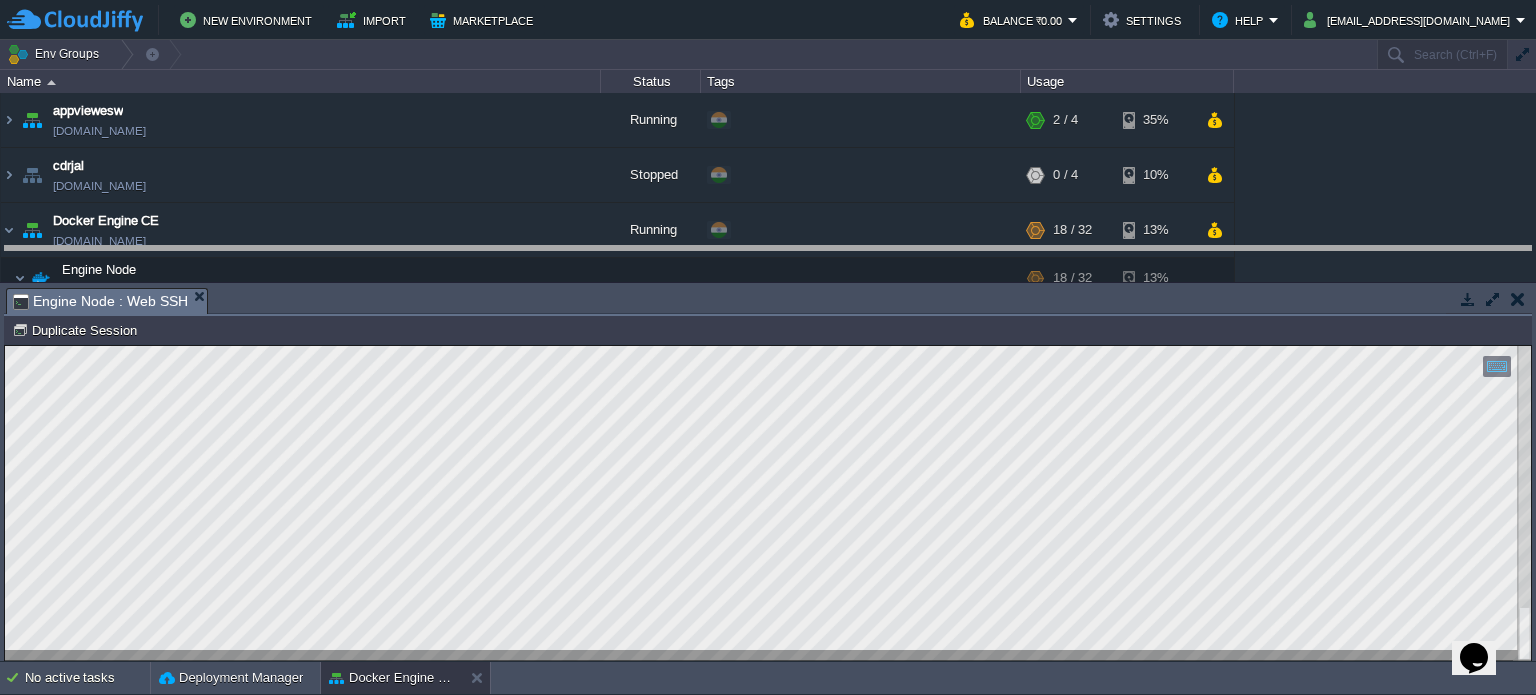drag, startPoint x: 532, startPoint y: 307, endPoint x: 534, endPoint y: 265, distance: 42.047592 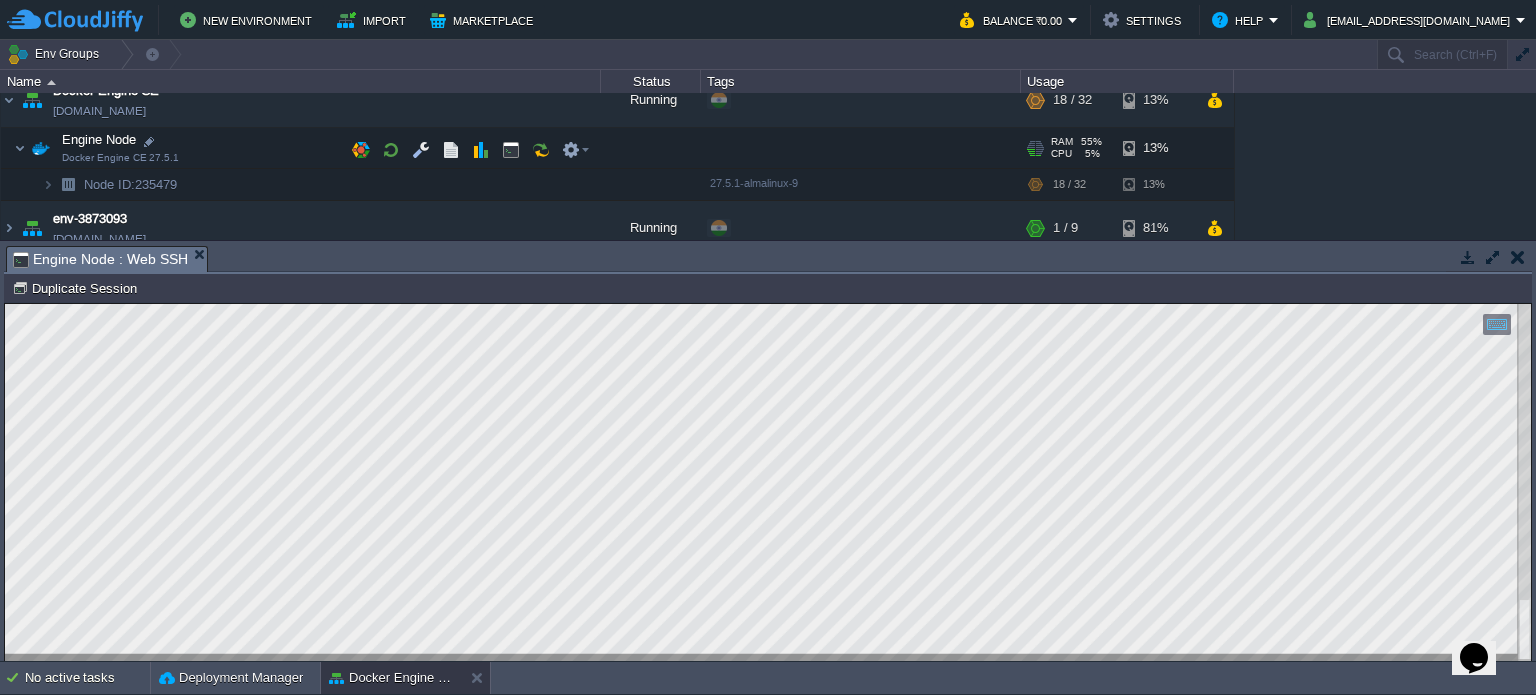 scroll, scrollTop: 127, scrollLeft: 0, axis: vertical 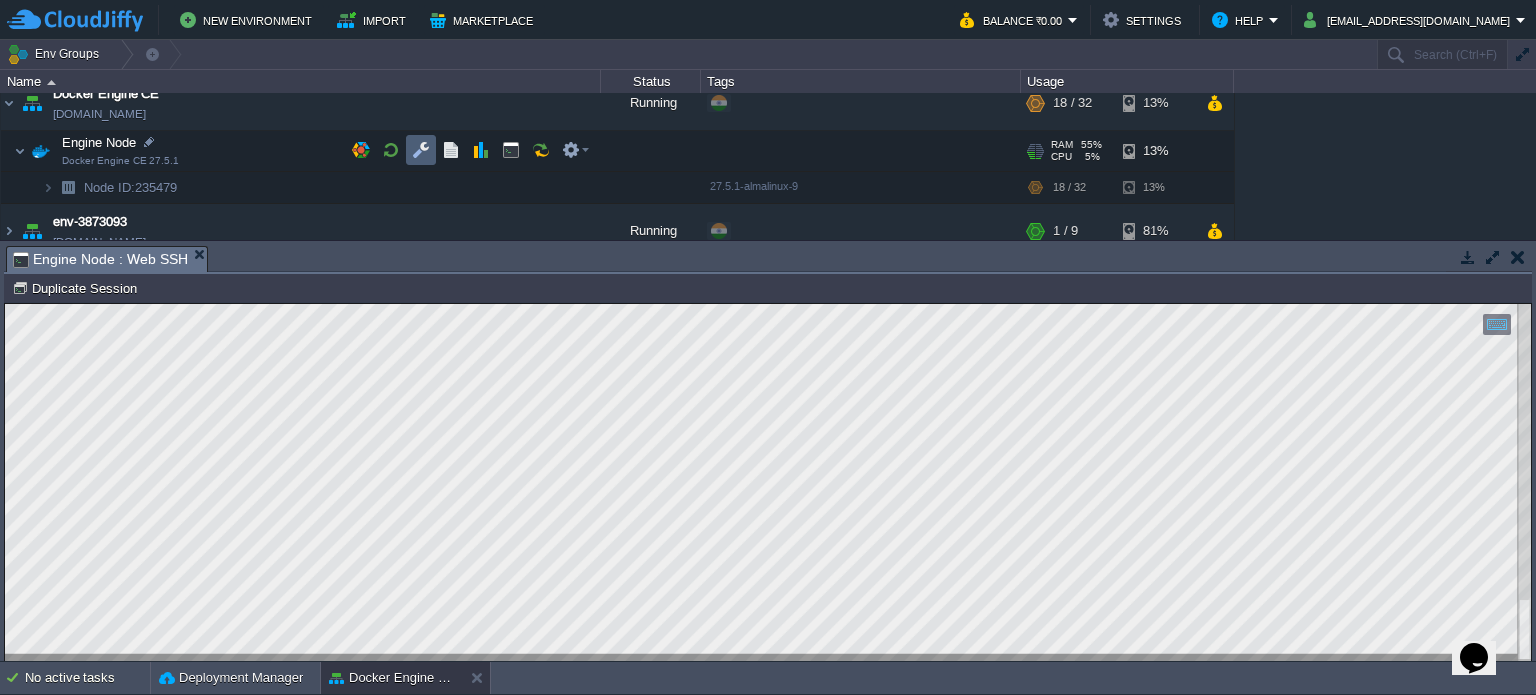 click at bounding box center (421, 150) 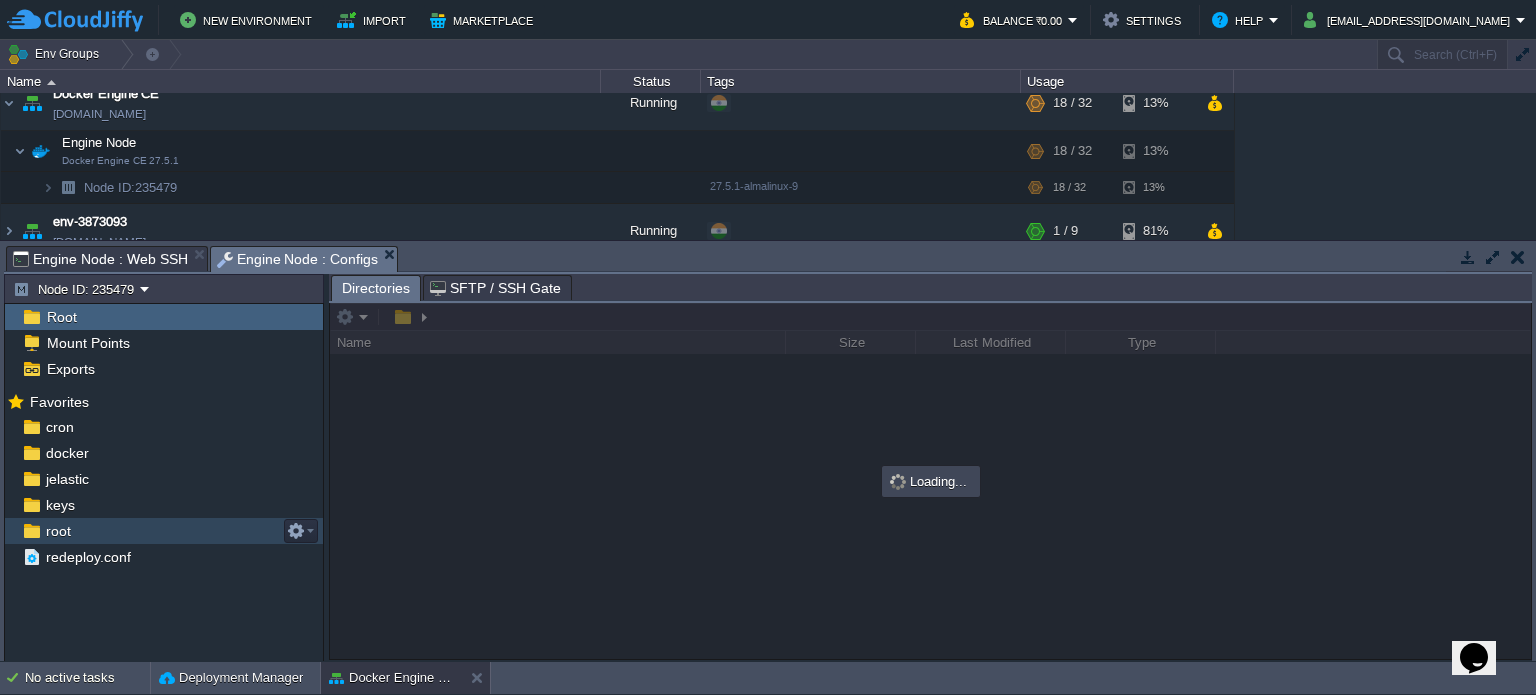 click on "root" at bounding box center (164, 531) 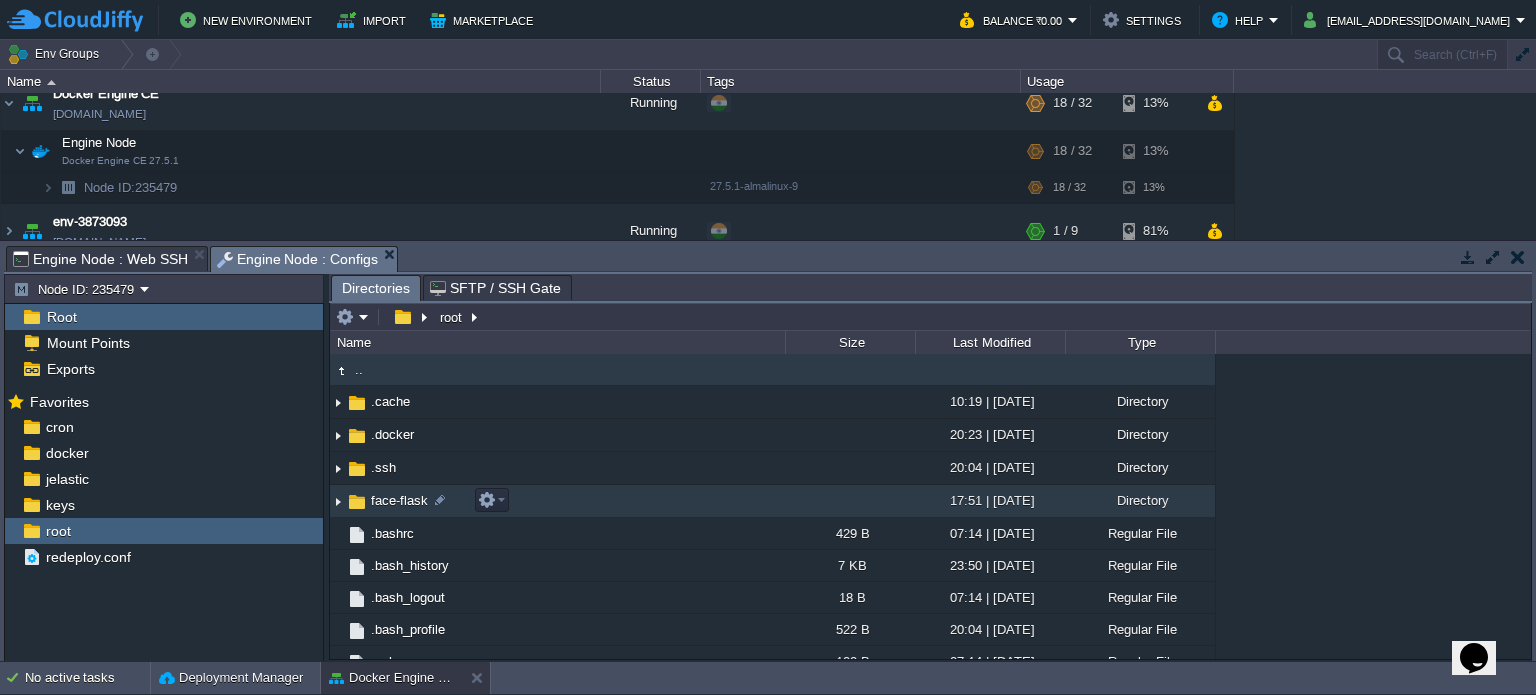 click on "face-flask" at bounding box center (399, 500) 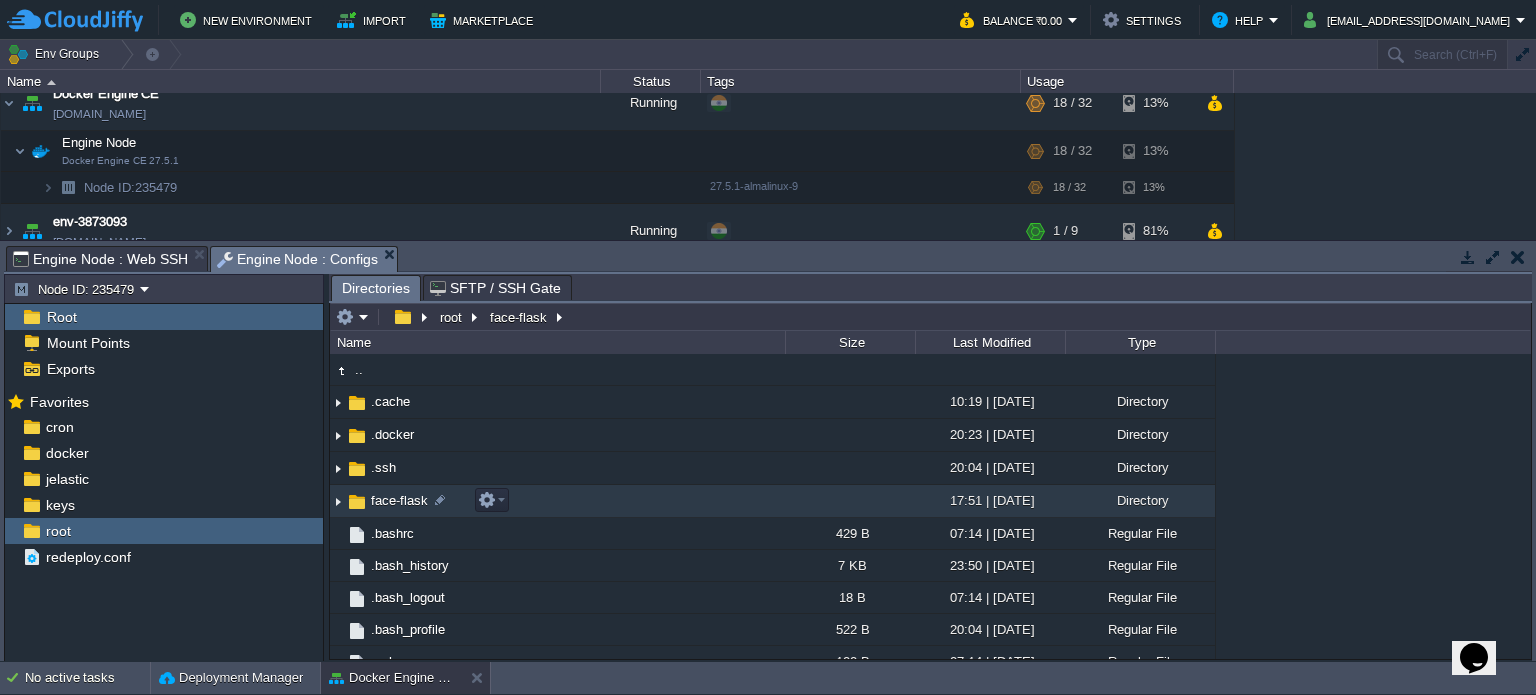 click on "face-flask" at bounding box center (399, 500) 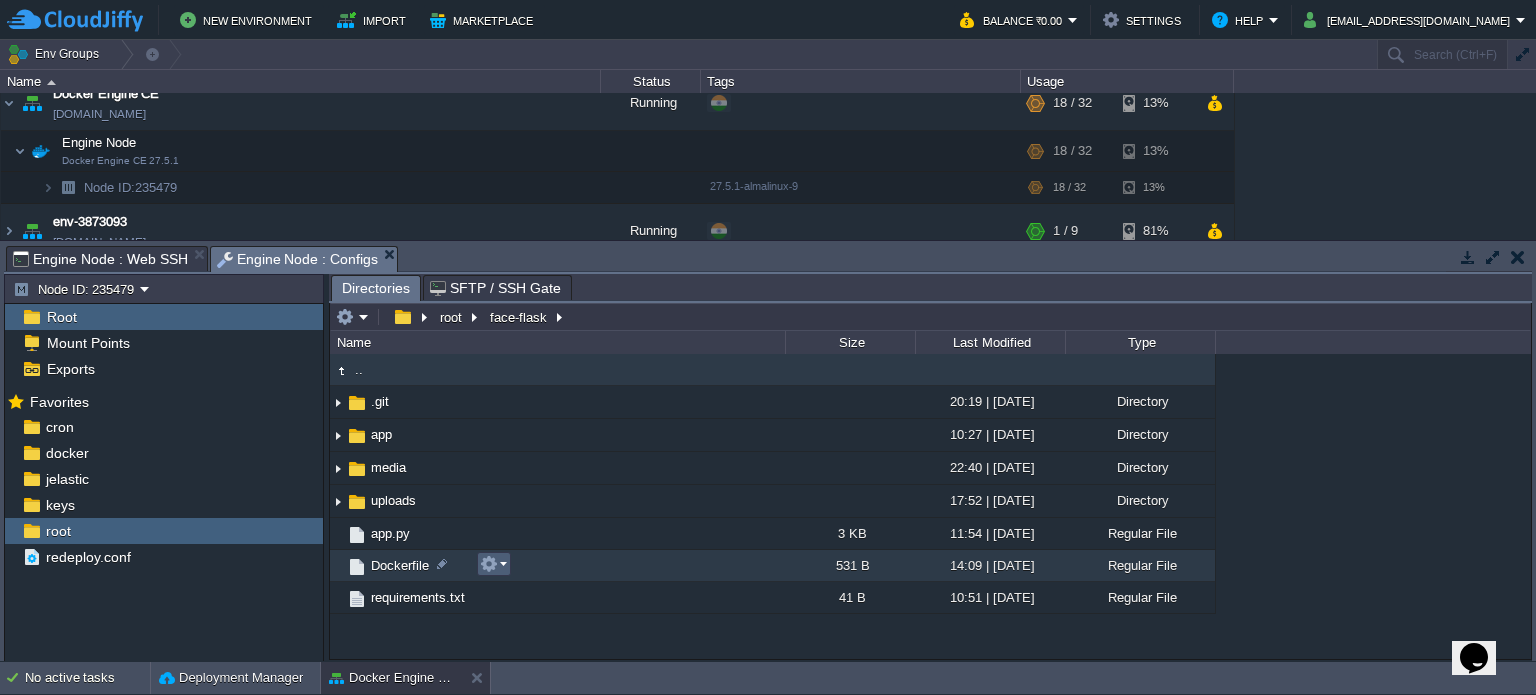 click at bounding box center (489, 564) 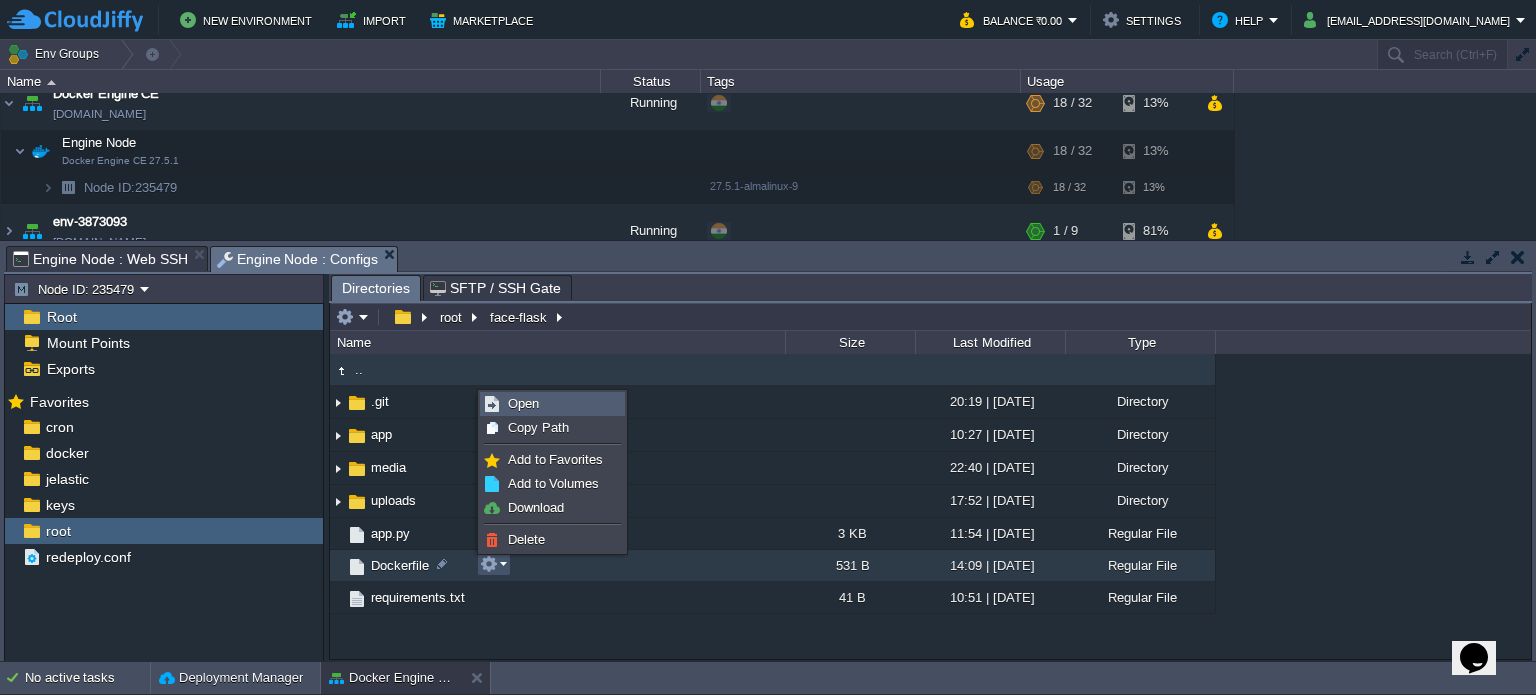 click on "Open" at bounding box center (523, 403) 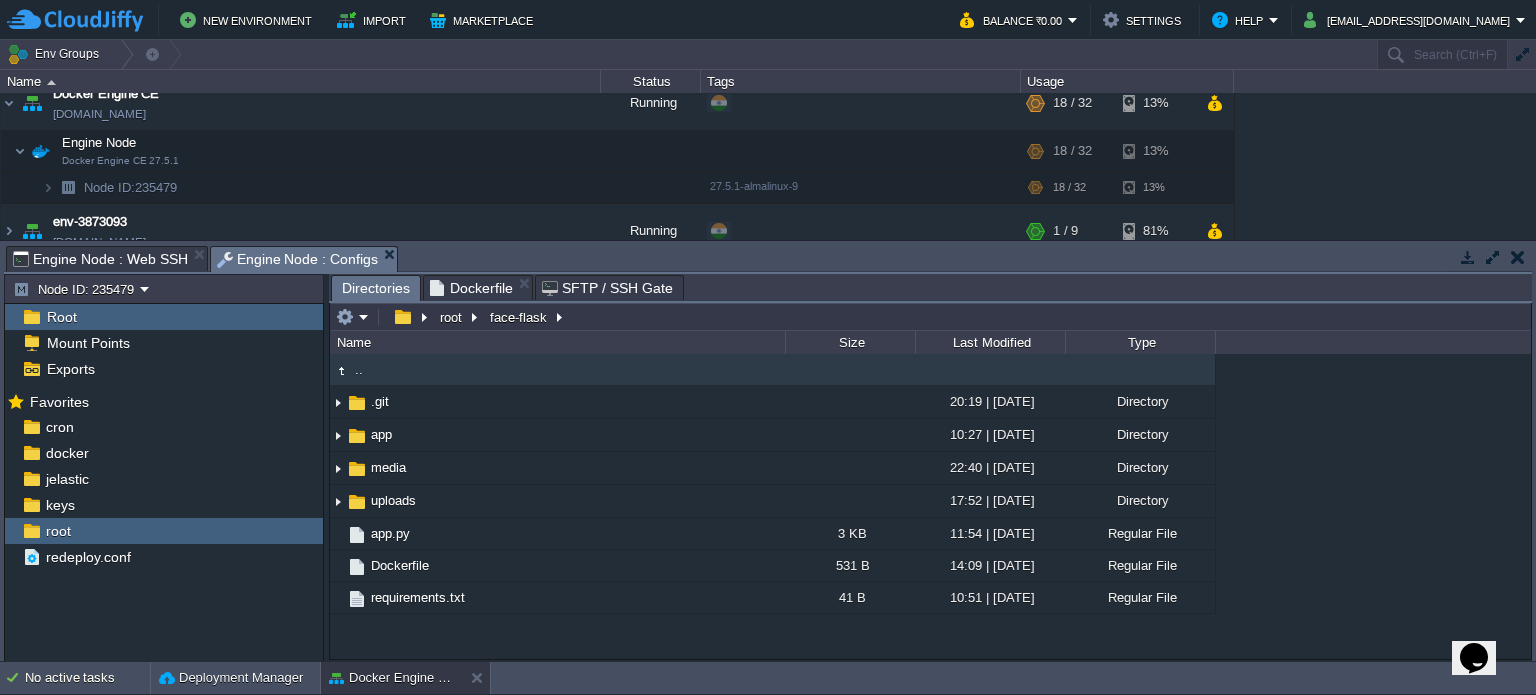 click on "Directories" at bounding box center (376, 288) 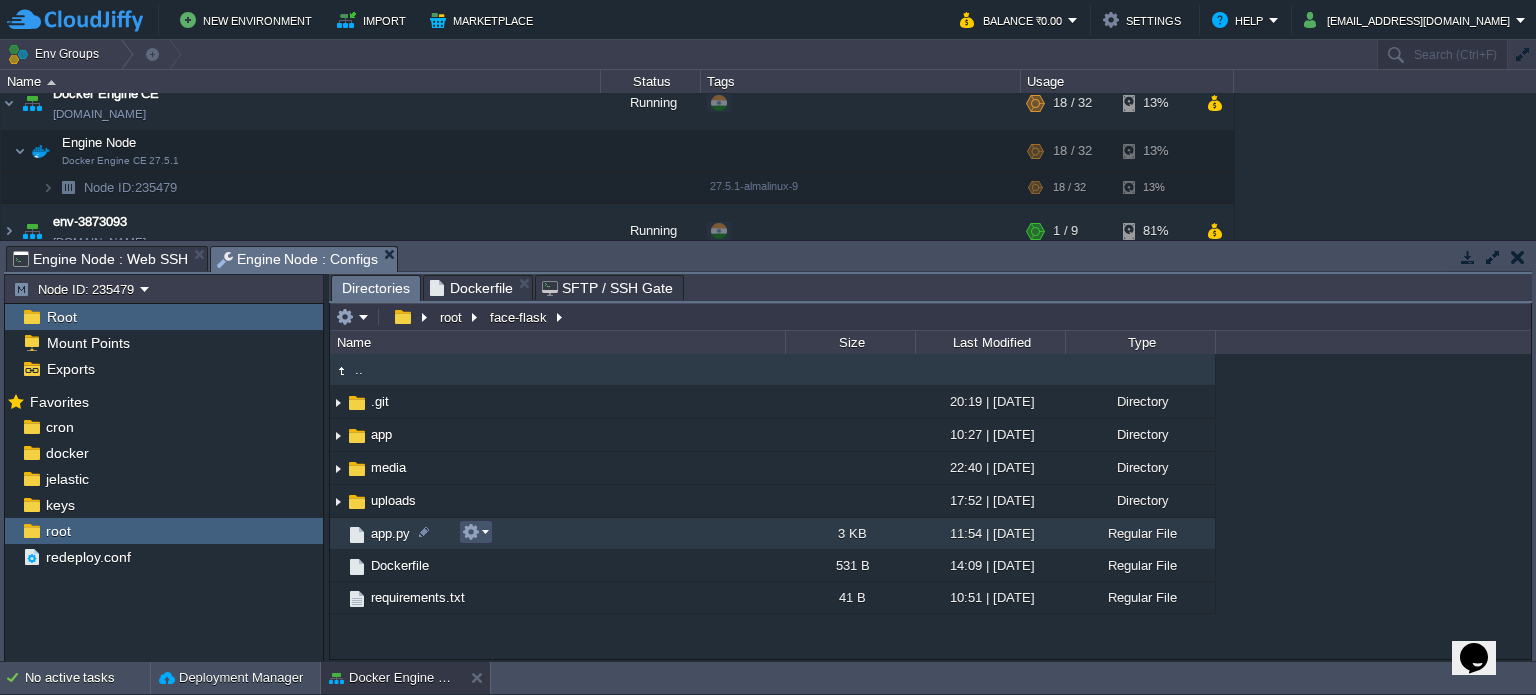click at bounding box center [471, 532] 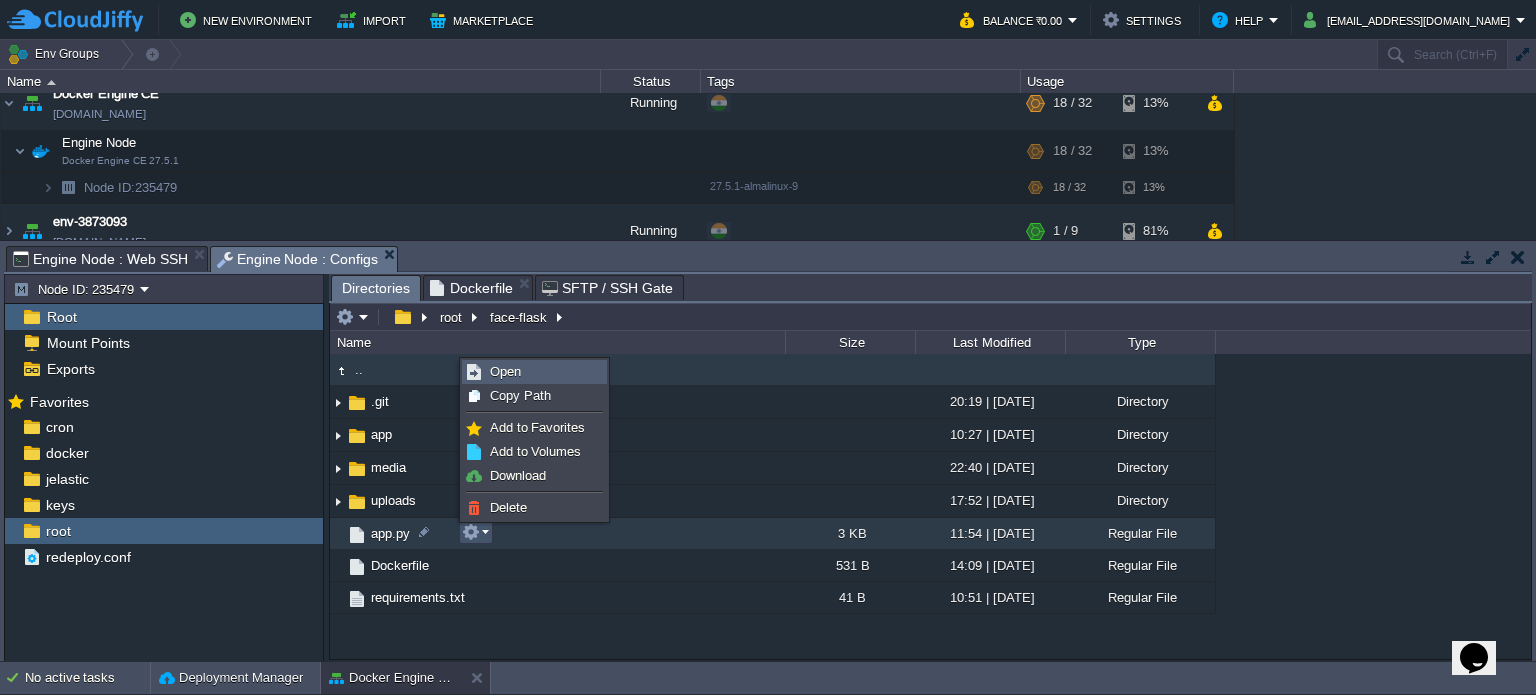 click on "Open" at bounding box center [505, 371] 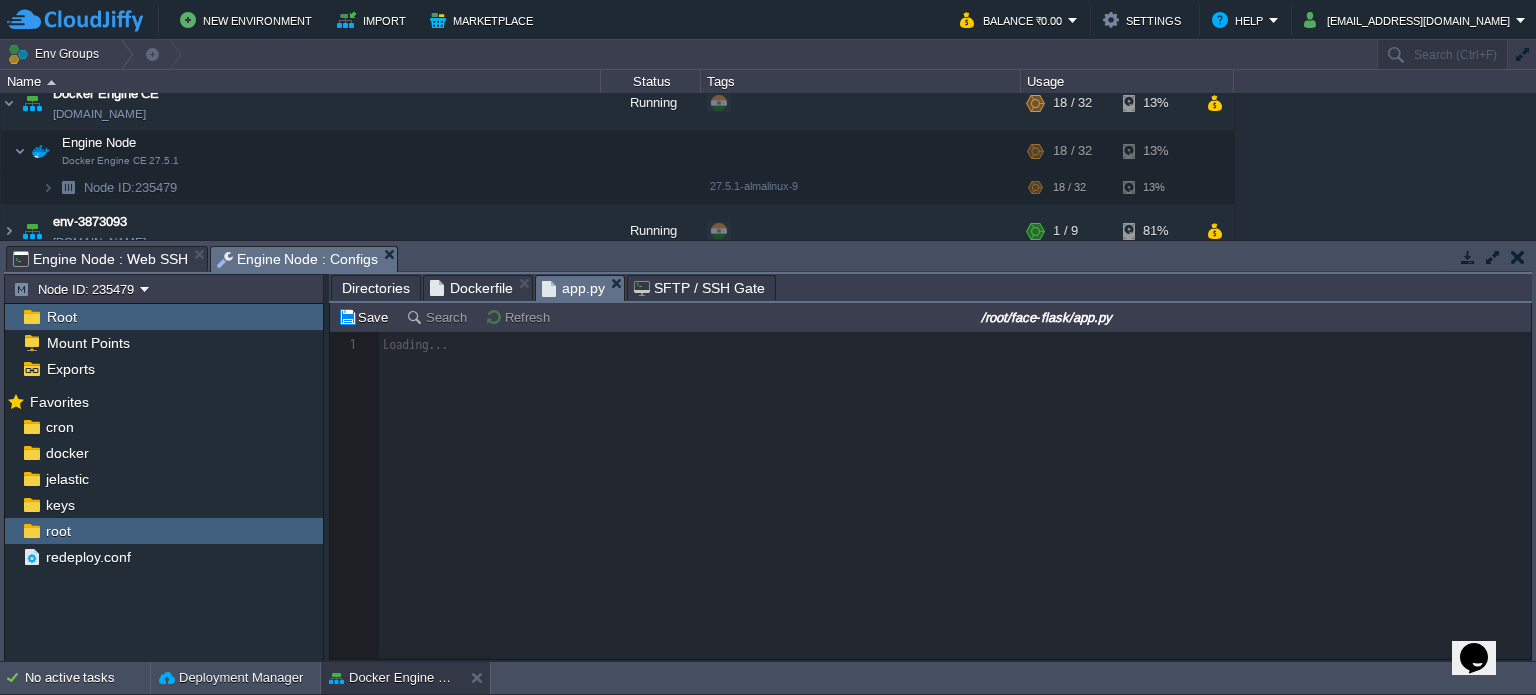 click on "Dockerfile" at bounding box center [471, 288] 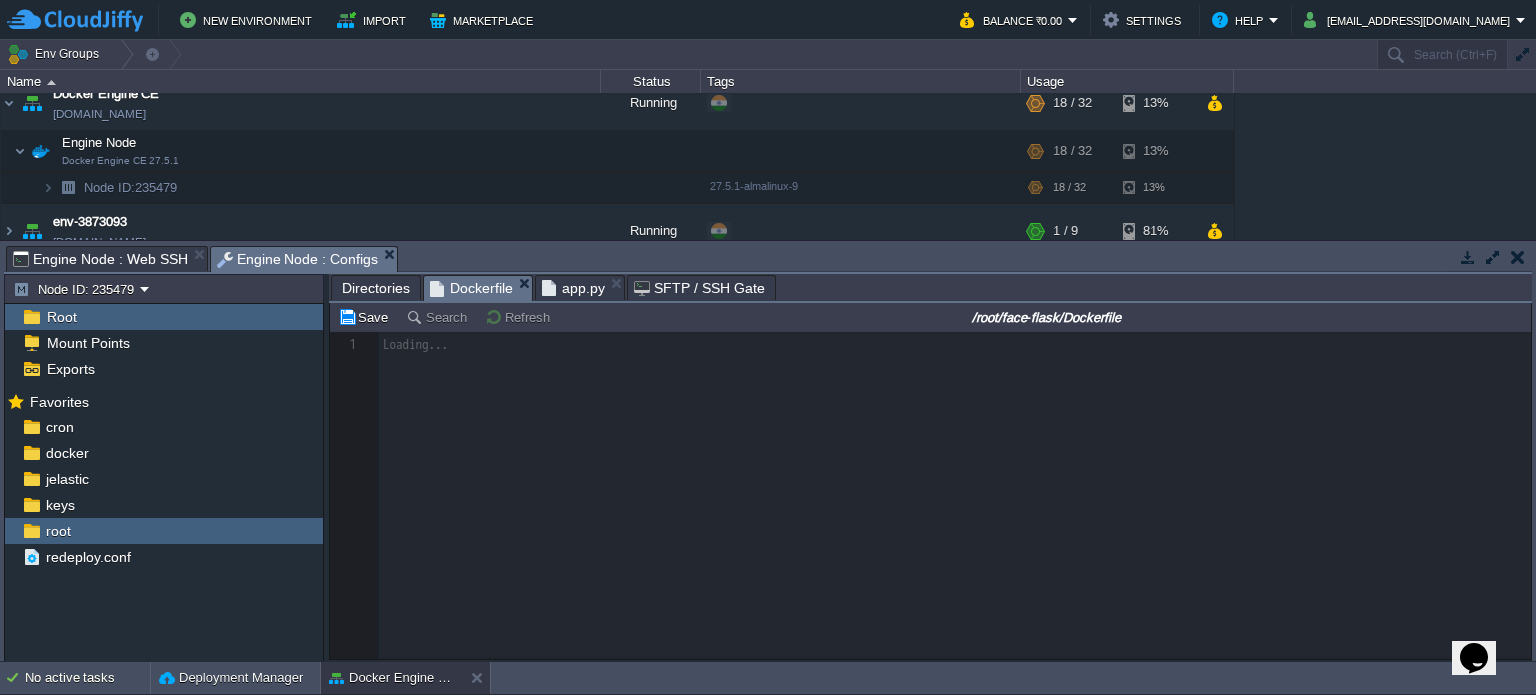 scroll, scrollTop: 6, scrollLeft: 0, axis: vertical 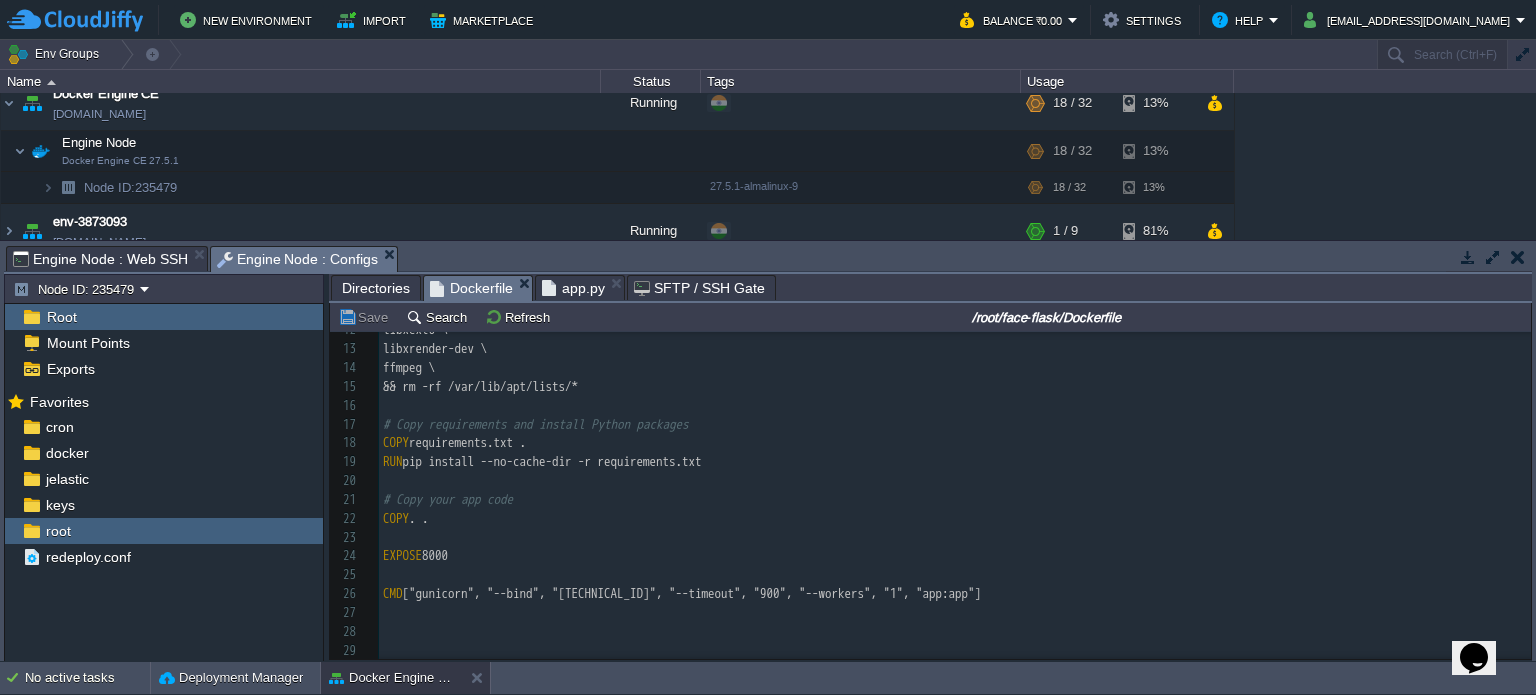 click on "​" at bounding box center (955, 613) 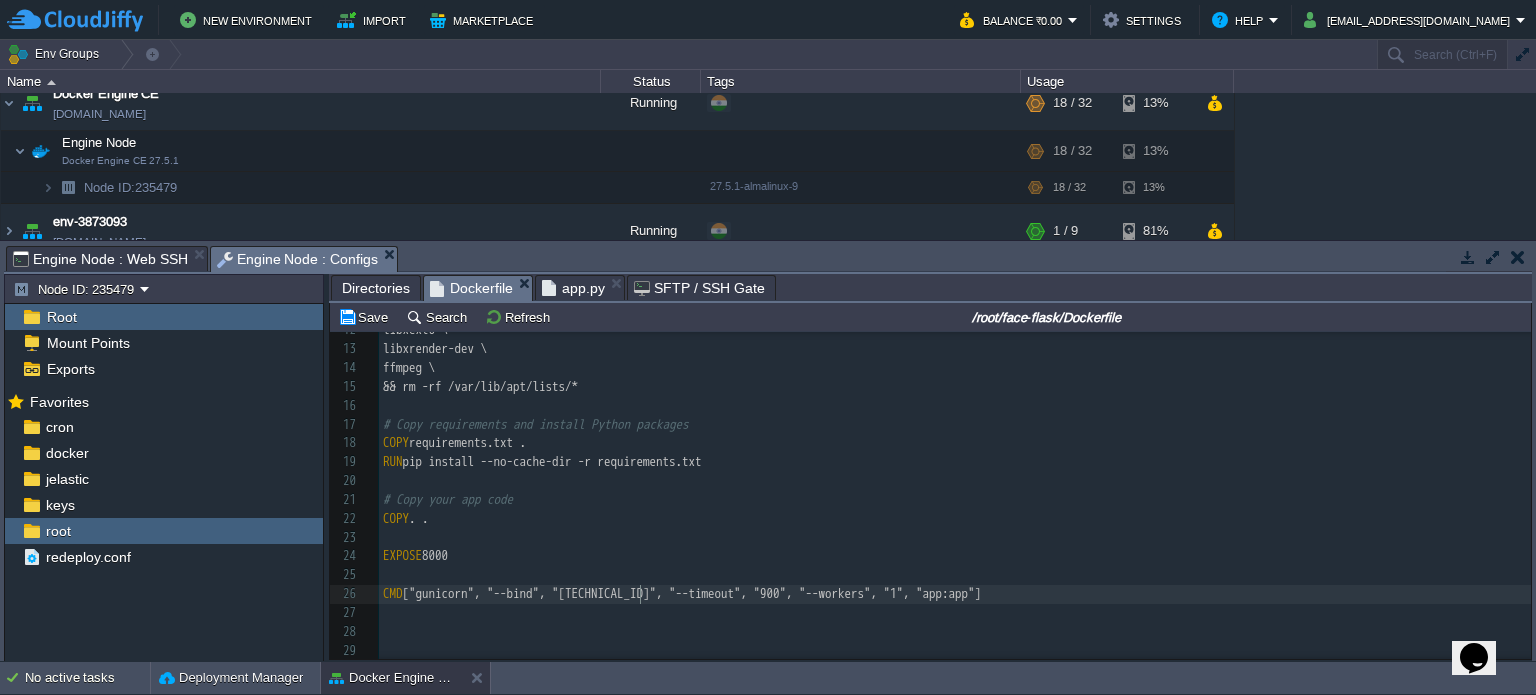 type on "9" 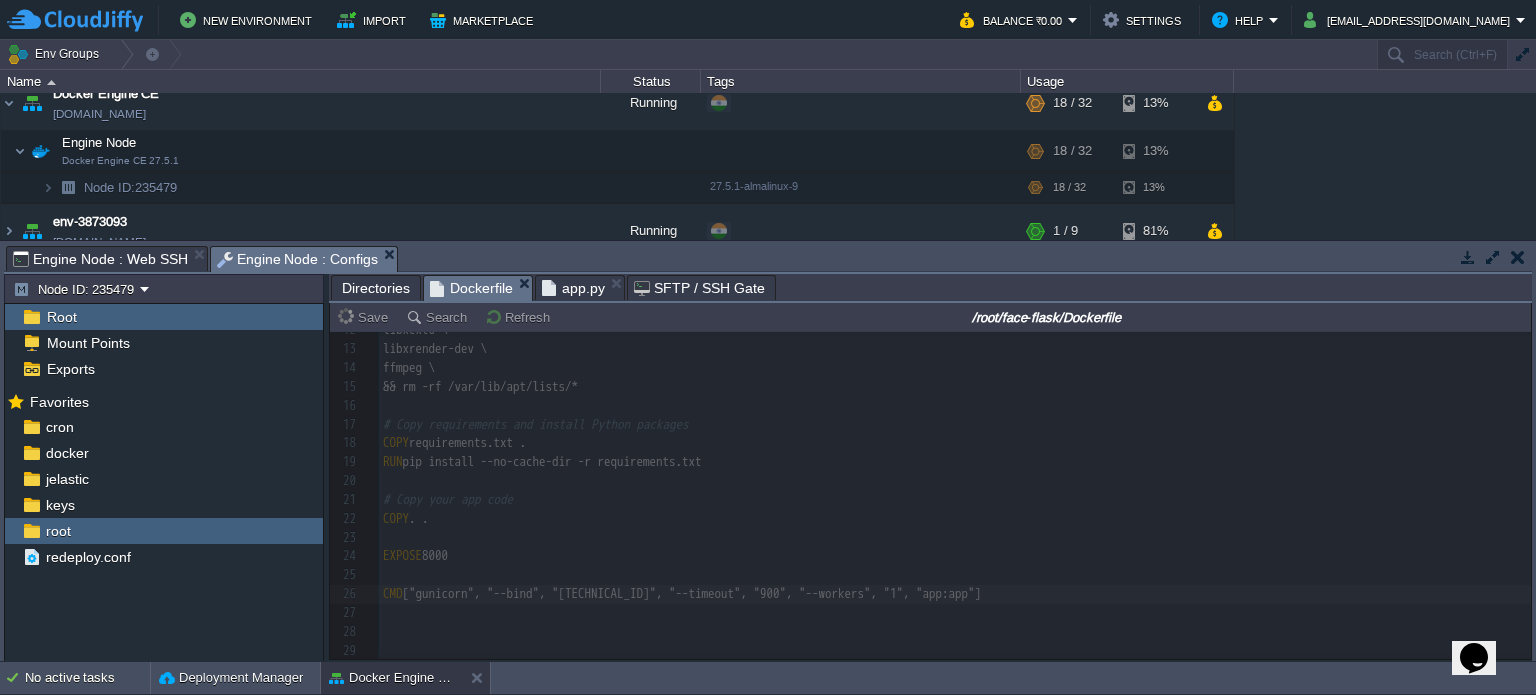 click on "app.py" at bounding box center (573, 288) 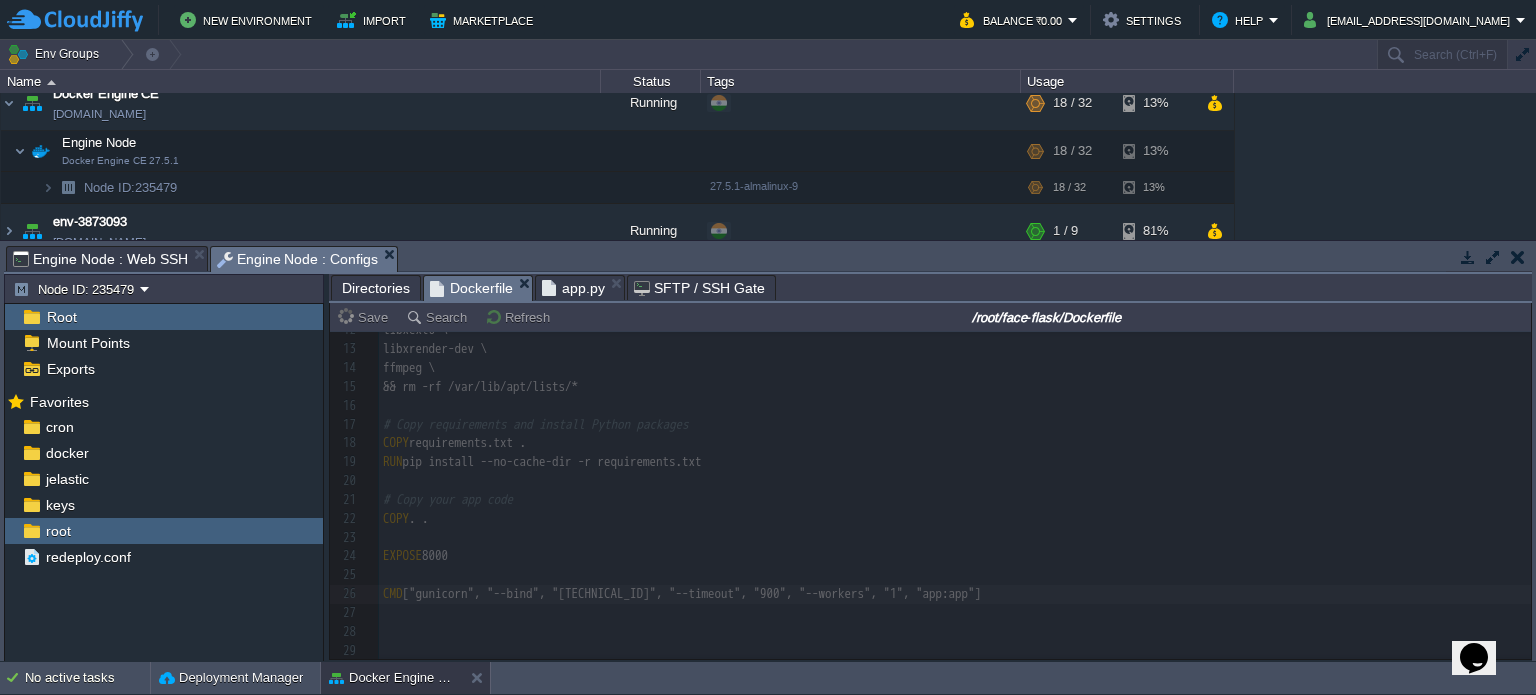 scroll, scrollTop: 6, scrollLeft: 0, axis: vertical 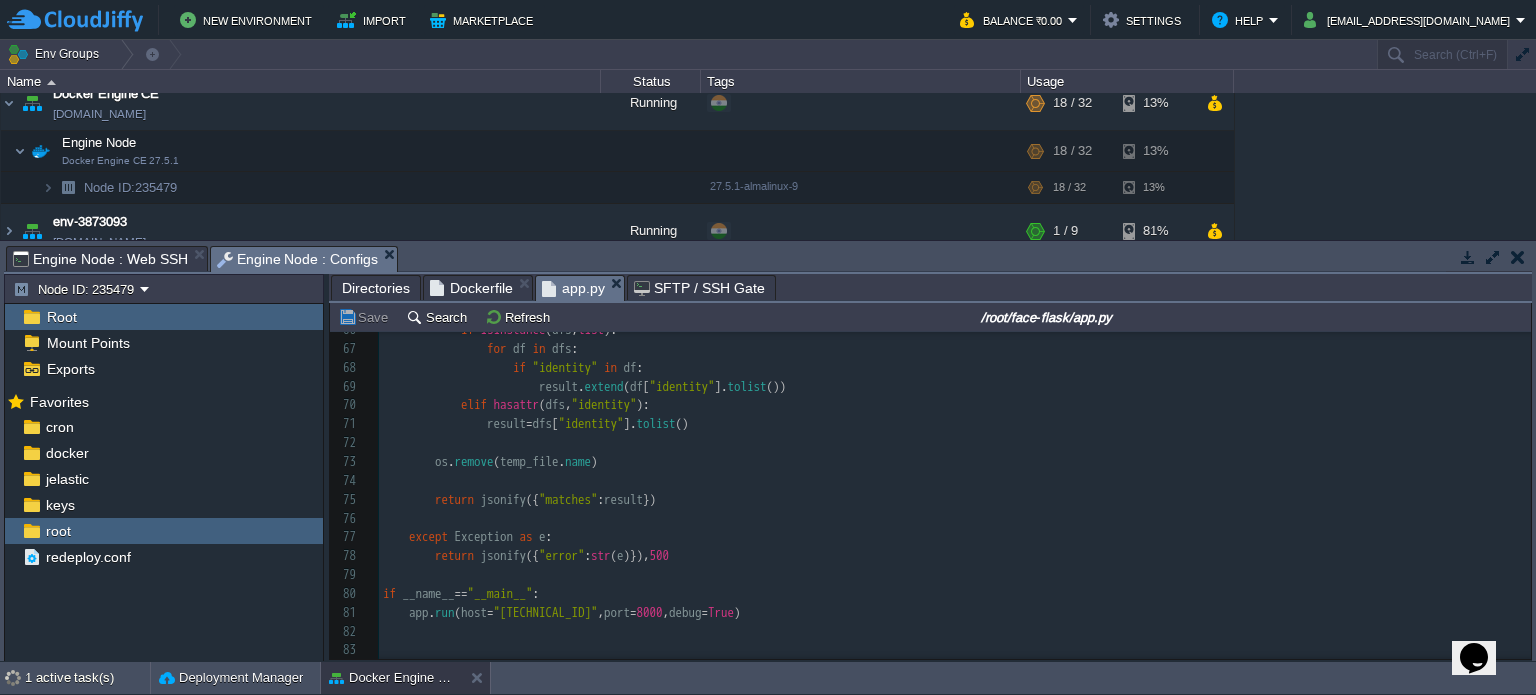 click on "8000" at bounding box center [650, 612] 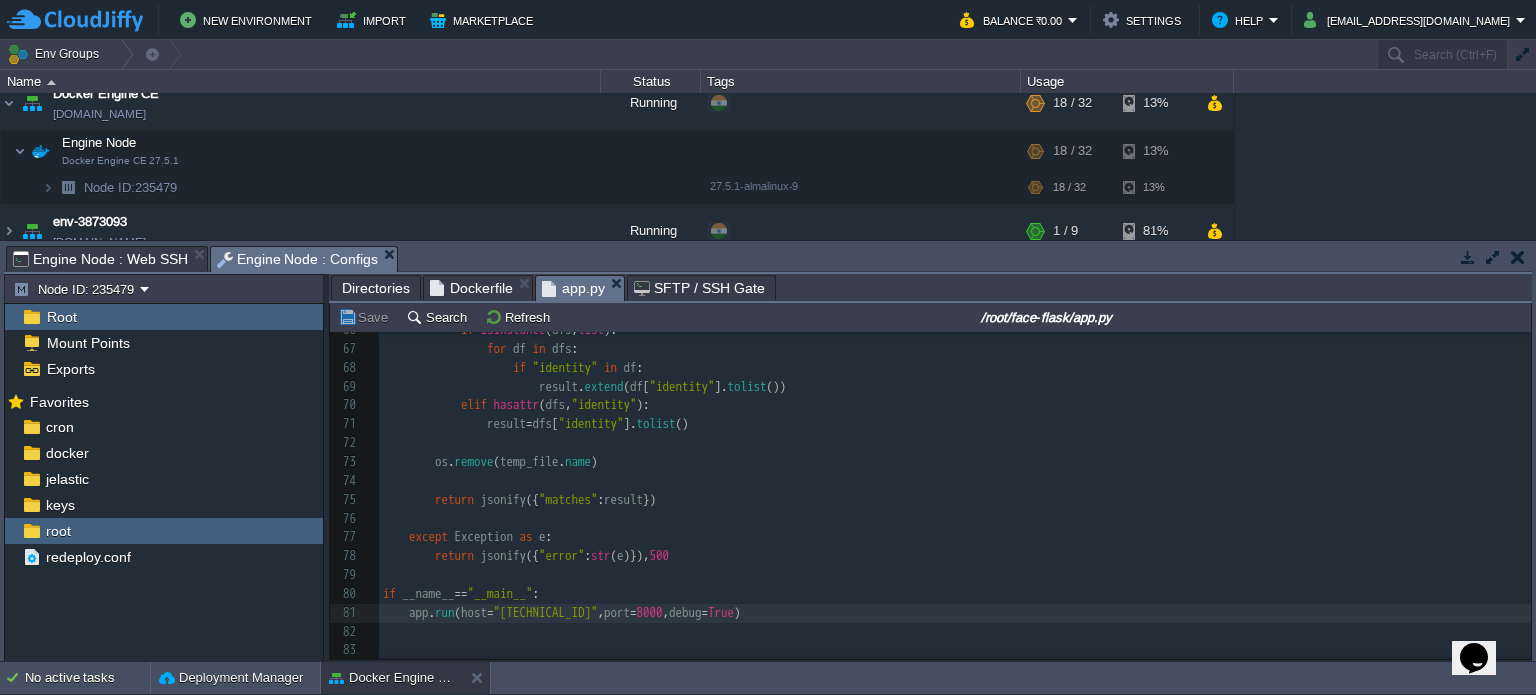 type on "9" 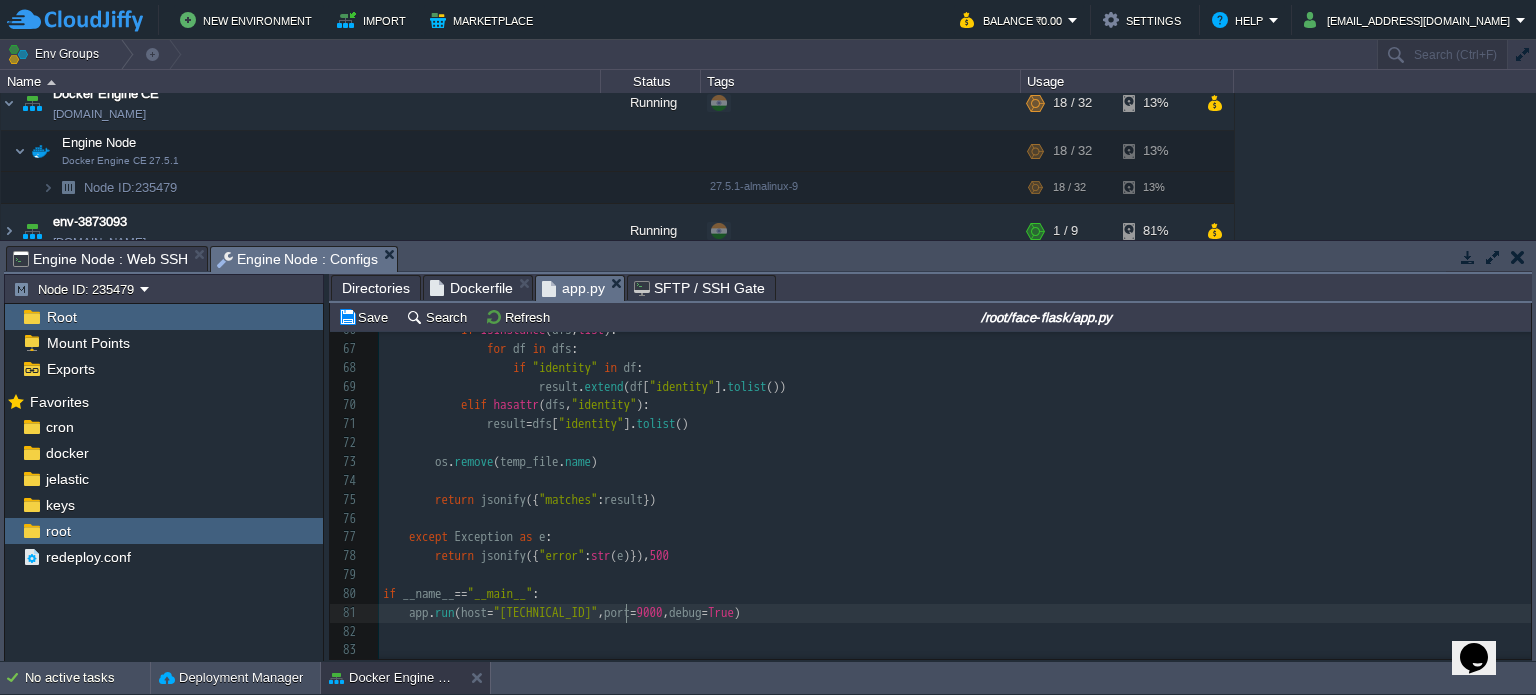 scroll, scrollTop: 6, scrollLeft: 6, axis: both 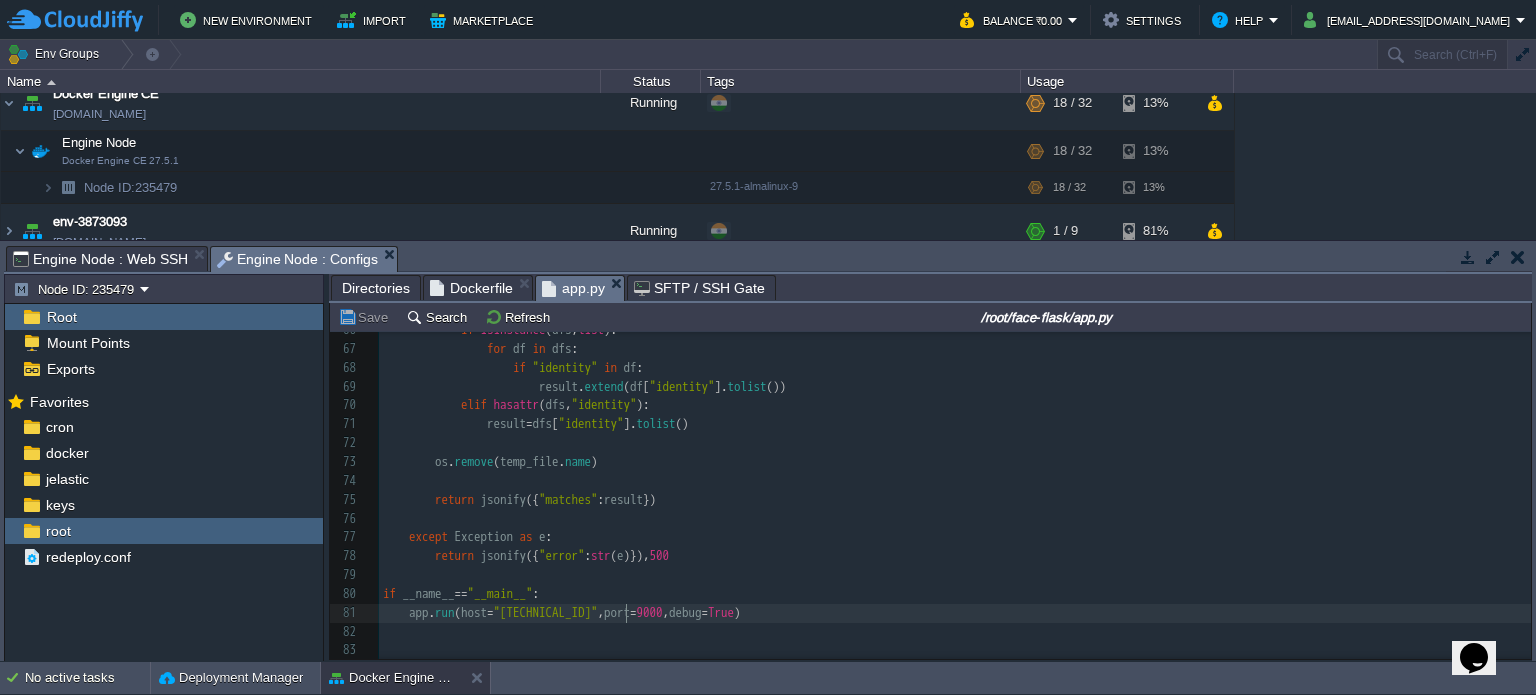 click on "Engine Node : Web SSH" at bounding box center (100, 259) 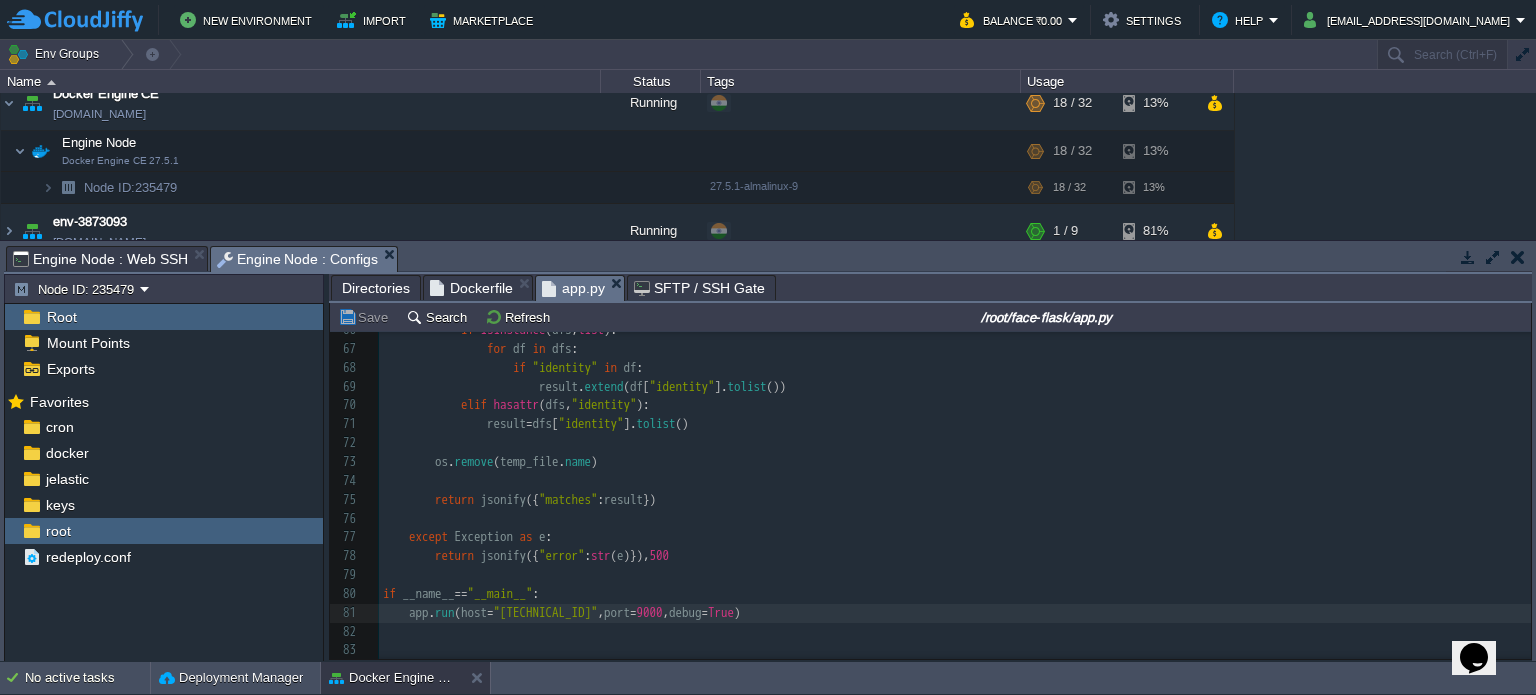 click on "Engine Node : Configs" at bounding box center [298, 259] 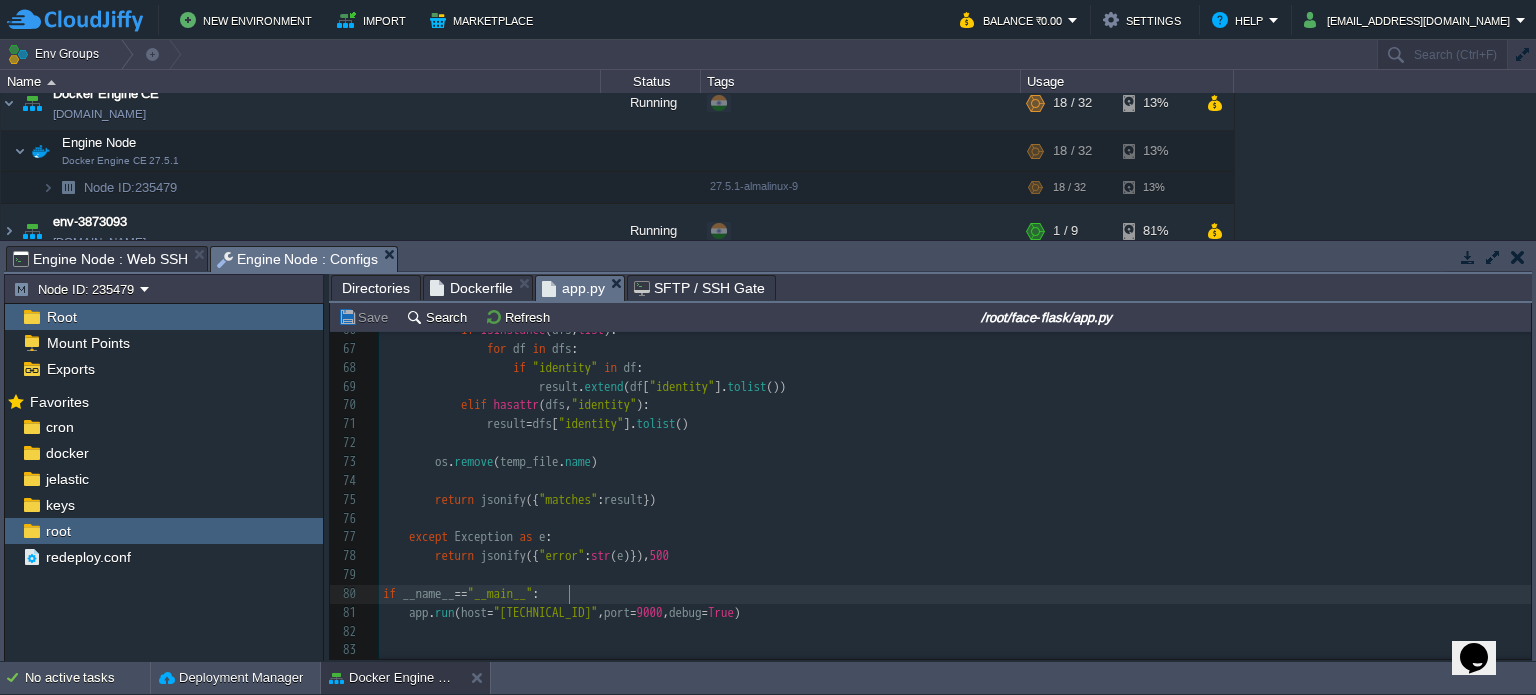 click on "Dockerfile" at bounding box center (471, 288) 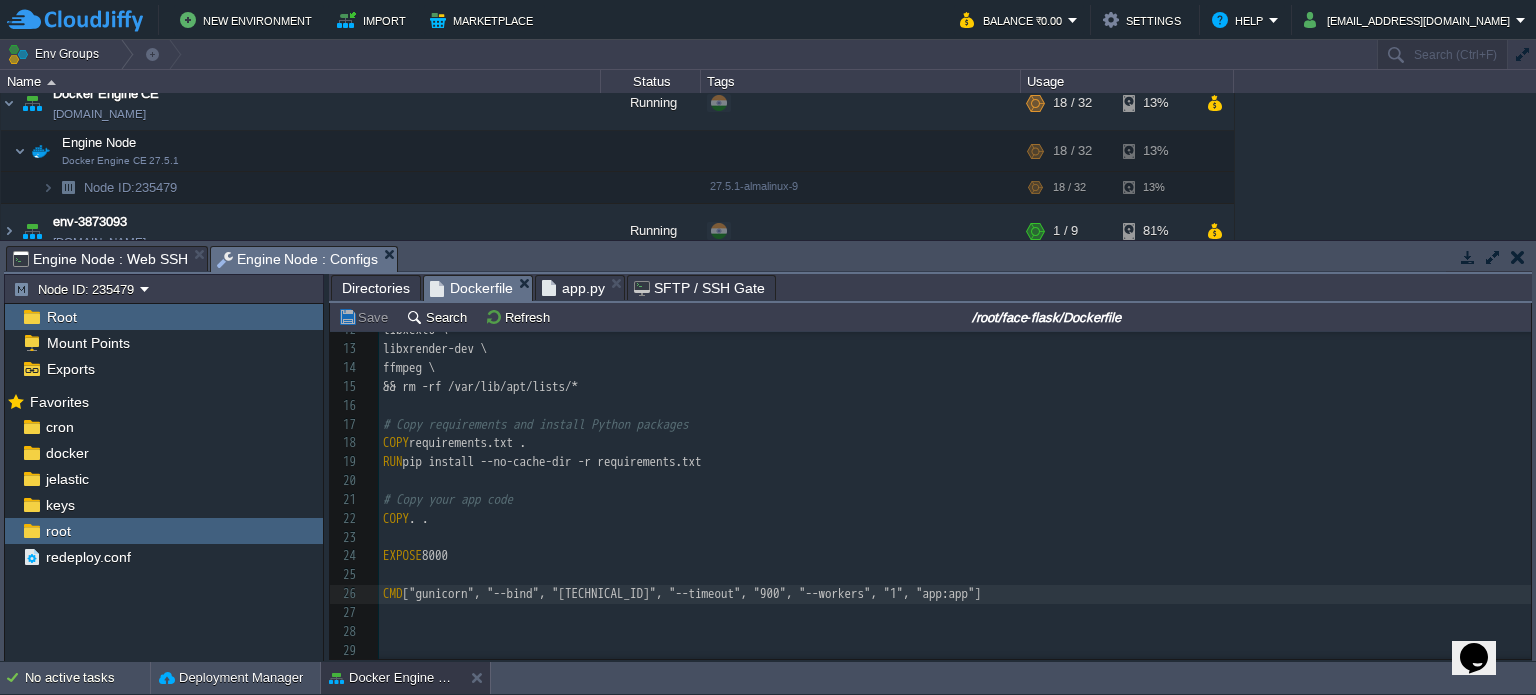 click on "xxxxxxxxxx   1 FROM  python:3.10 2 ​ 3 WORKDIR  / 4 ​ 5 # Install system dependencies 6 RUN  apt-get update && apt-get install -y \ 7      libgl1 \ 8     libgl1-mesa-glx \ 9     libglib2.0-0 \ 10     libsm6 \ 11     libxrender1 \ 12     libxext6 \ 13     libxrender-dev \ 14     ffmpeg \ 15     && rm -rf /var/lib/apt/lists/* 16 ​ 17 # Copy requirements and install Python packages 18 COPY  requirements.txt . 19 RUN  pip install --no-cache-dir -r requirements.txt 20 ​ 21 # Copy your app code 22 COPY  . . 23 ​ 24 EXPOSE  8000 25 ​ 26 CMD  ["gunicorn", "--bind", "[TECHNICAL_ID]", "--timeout", "900", "--workers", "1", "app:app"] 27 ​ 28 ​ 29 ​" at bounding box center (955, 387) 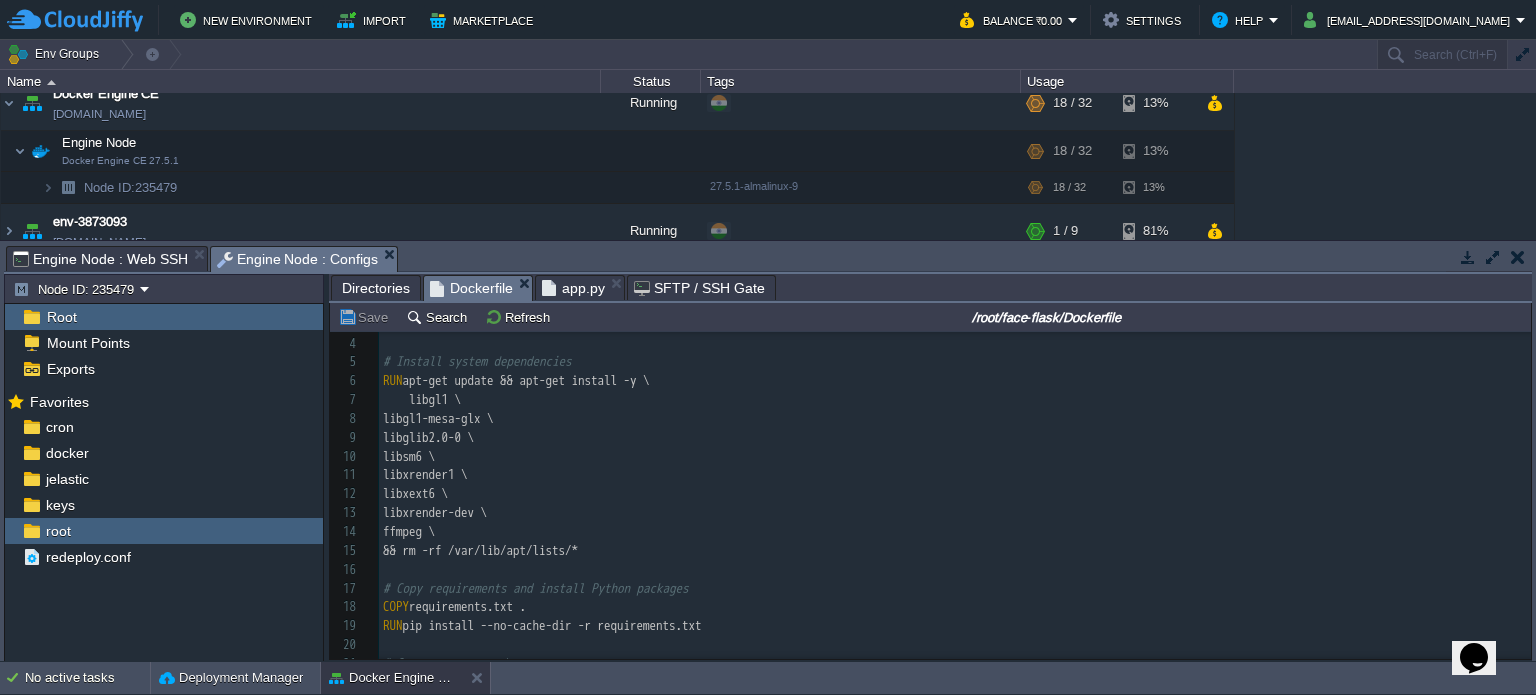 scroll, scrollTop: 55, scrollLeft: 0, axis: vertical 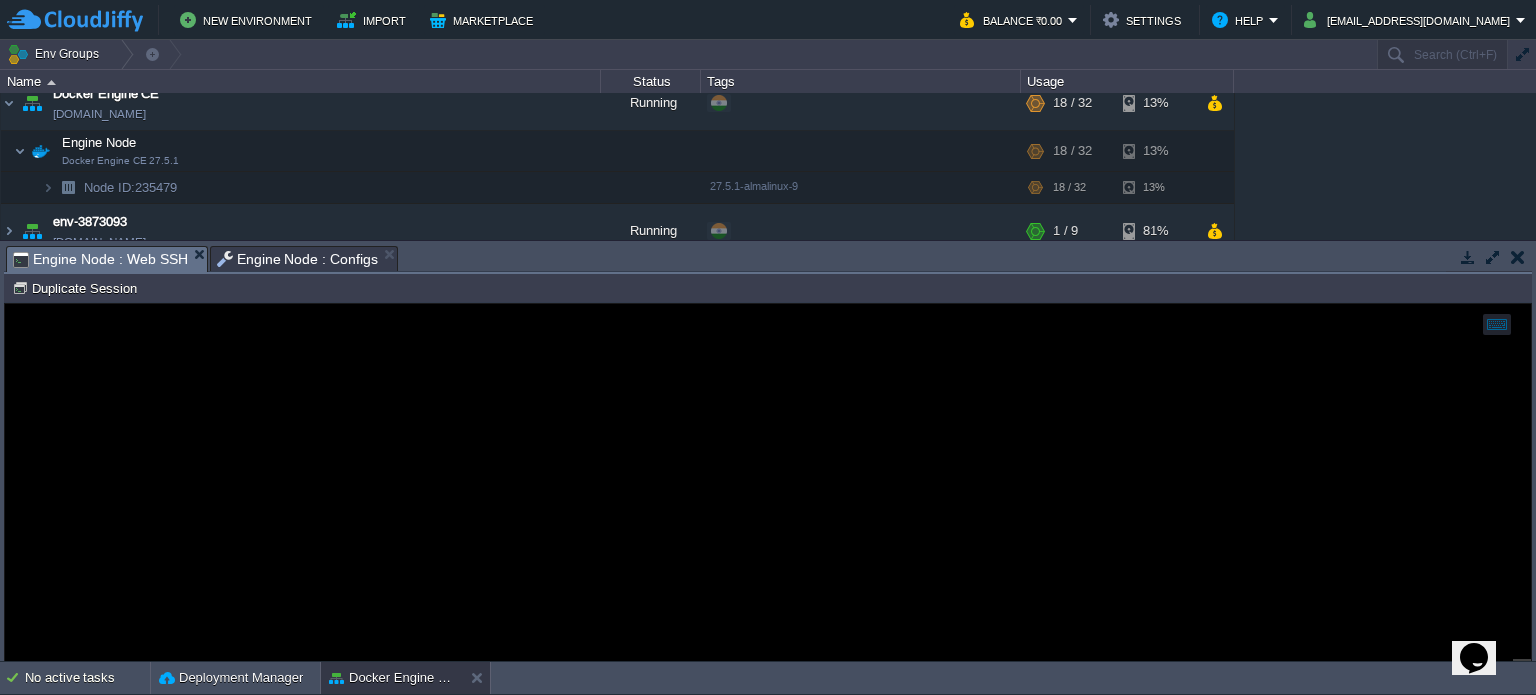 click on "Engine Node : Web SSH" at bounding box center (100, 259) 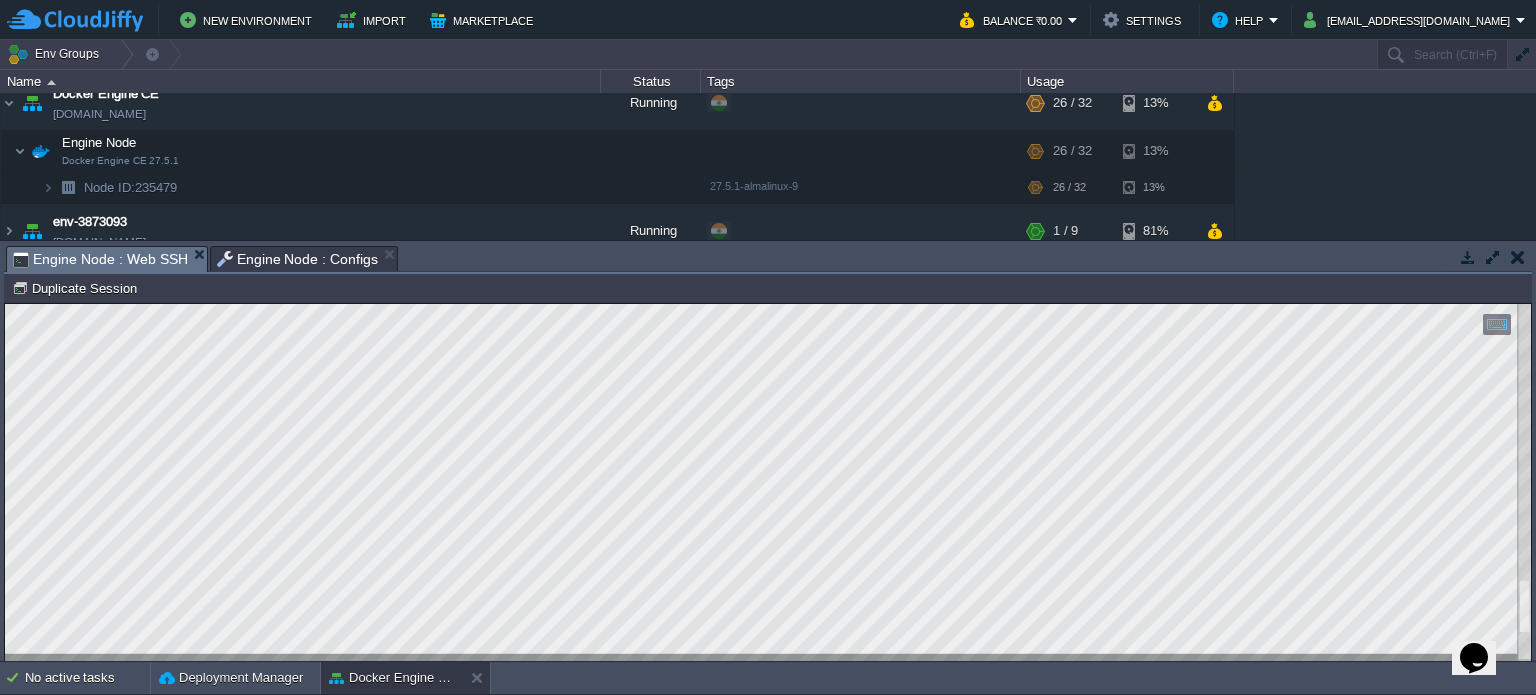 click on "Engine Node : Configs" at bounding box center [298, 259] 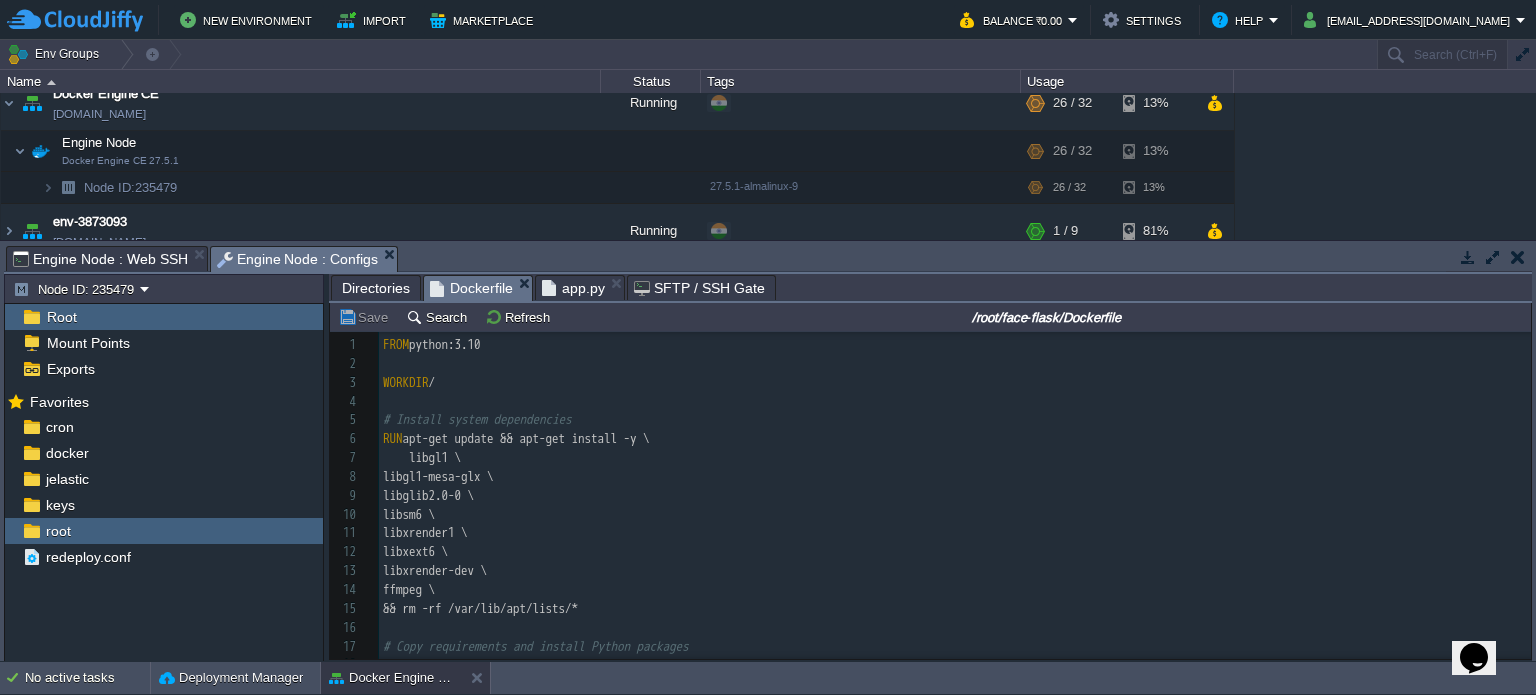 scroll, scrollTop: 6, scrollLeft: 0, axis: vertical 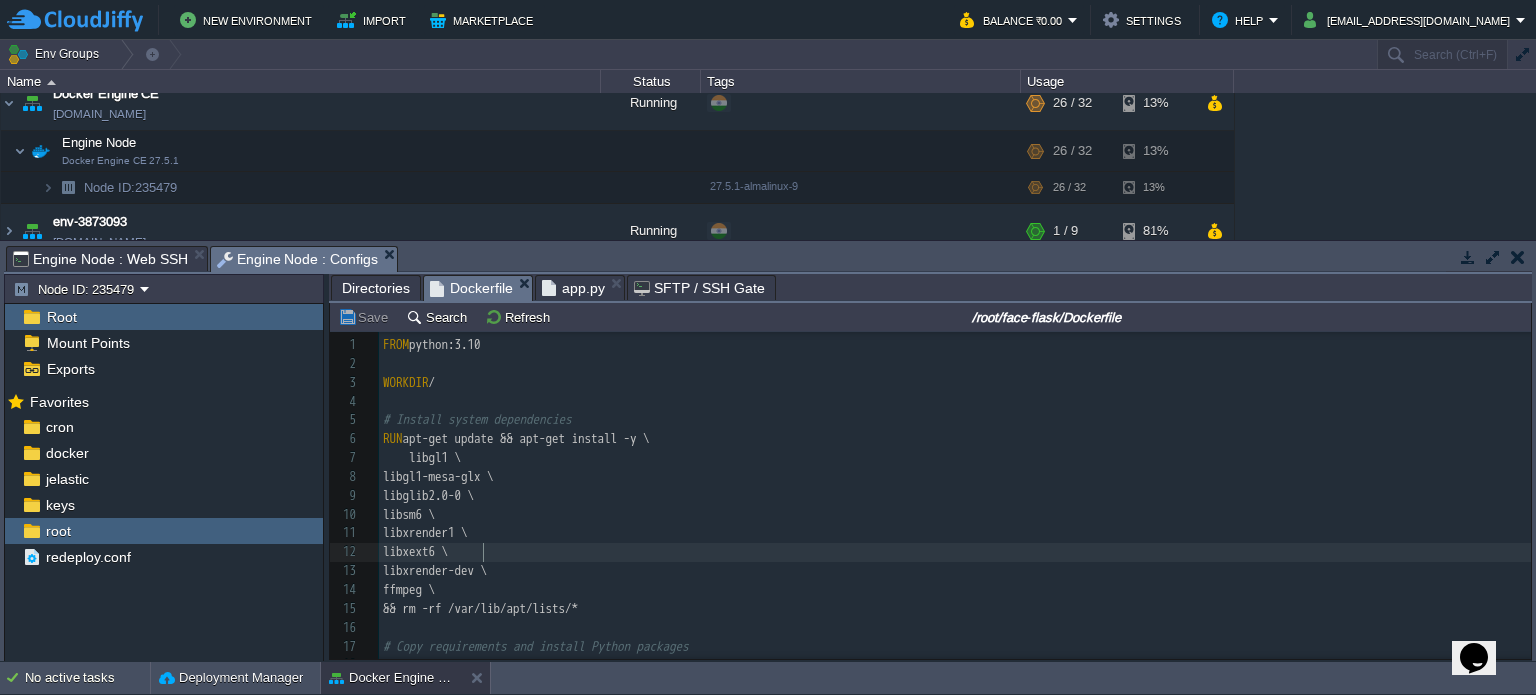 click on "libxext6 \" at bounding box center (955, 552) 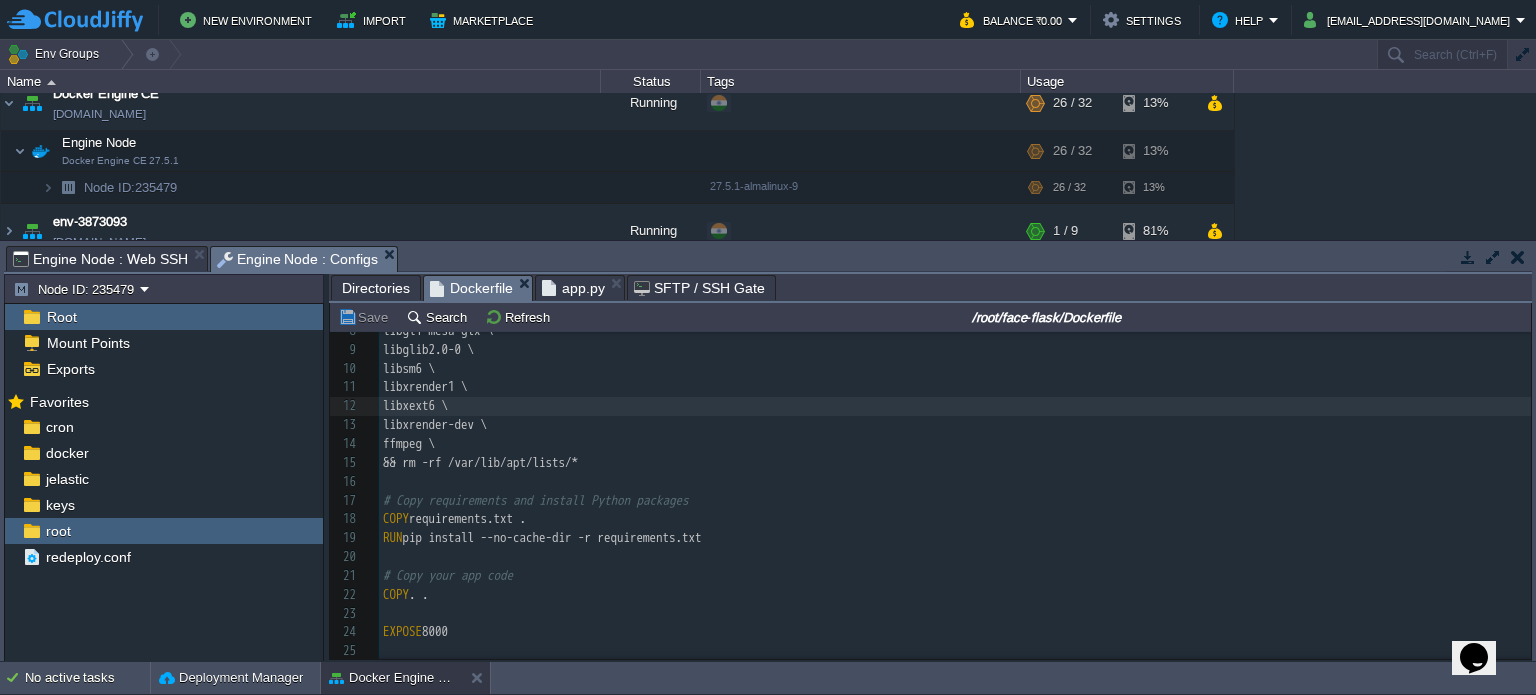 scroll, scrollTop: 168, scrollLeft: 0, axis: vertical 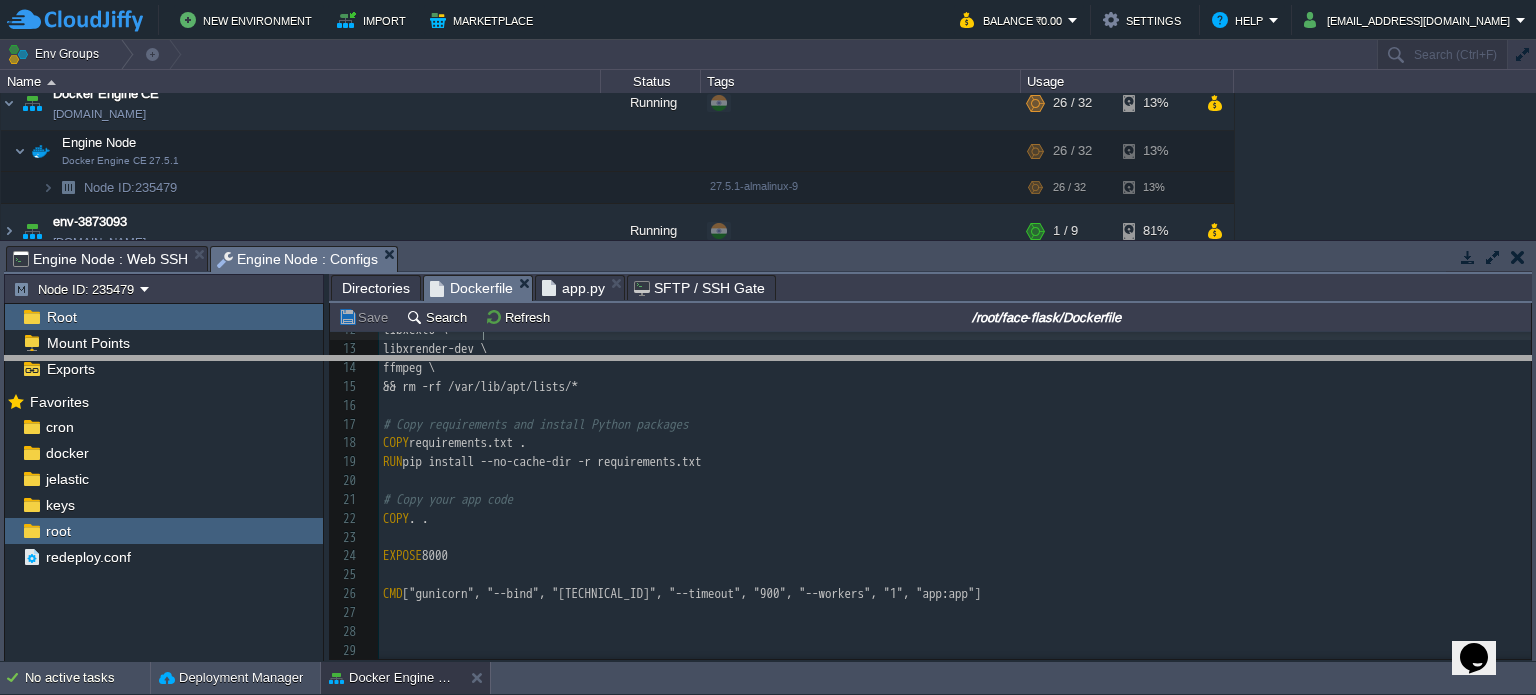 drag, startPoint x: 508, startPoint y: 259, endPoint x: 500, endPoint y: 466, distance: 207.15453 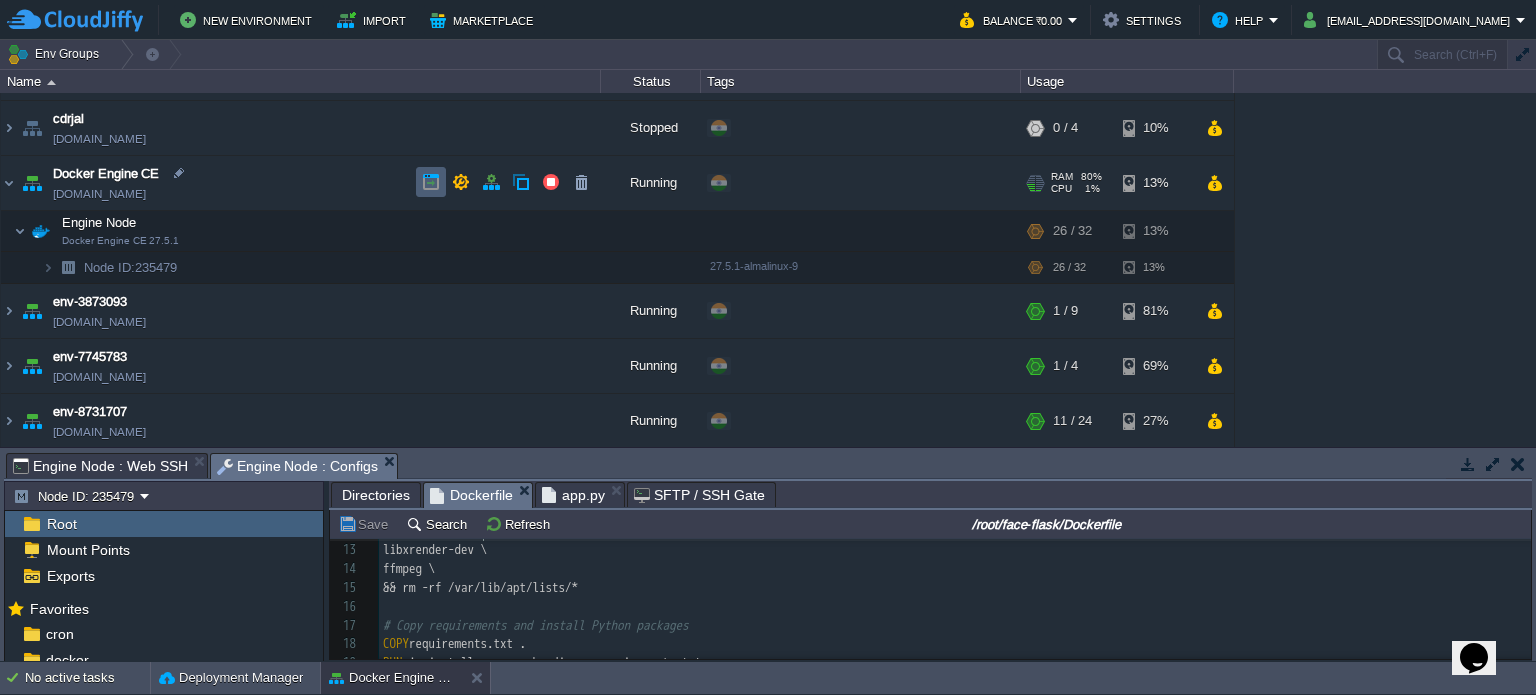 click at bounding box center [431, 182] 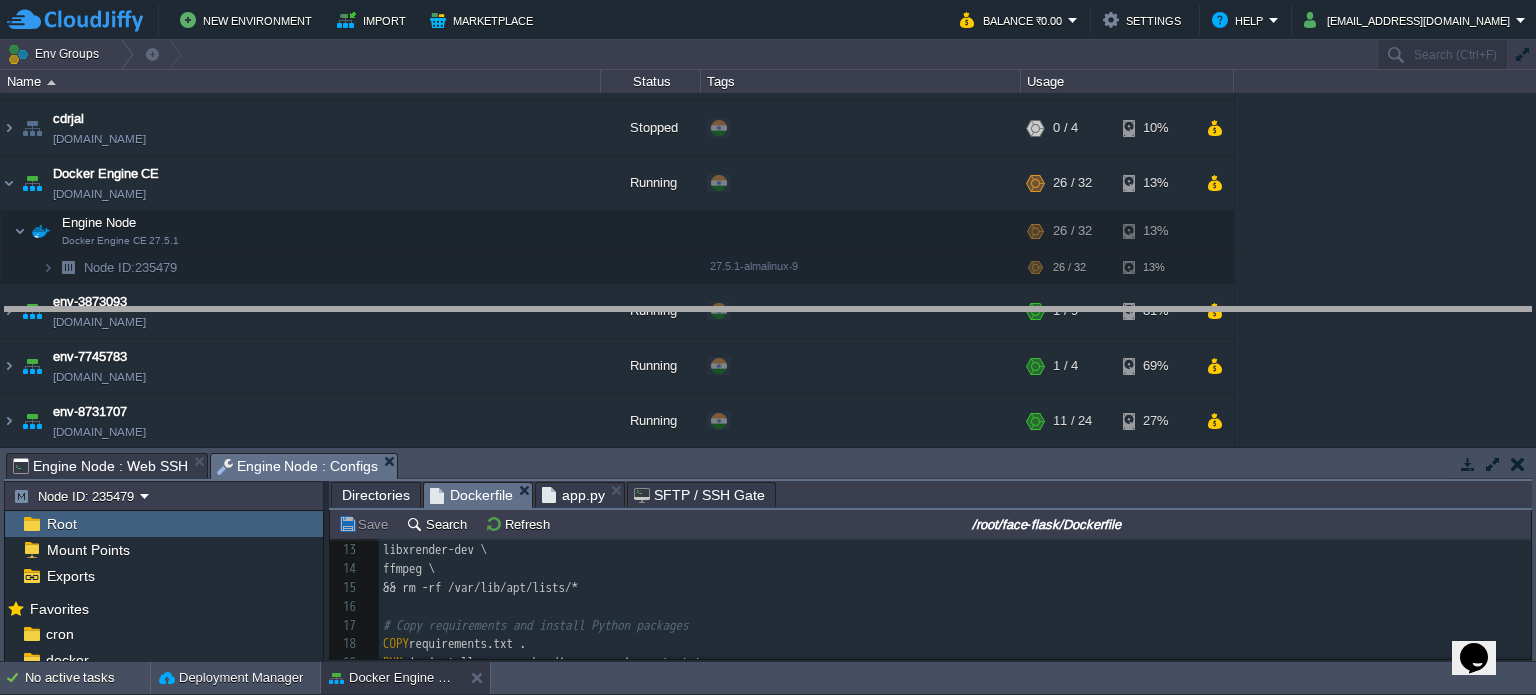 drag, startPoint x: 746, startPoint y: 466, endPoint x: 726, endPoint y: 294, distance: 173.15889 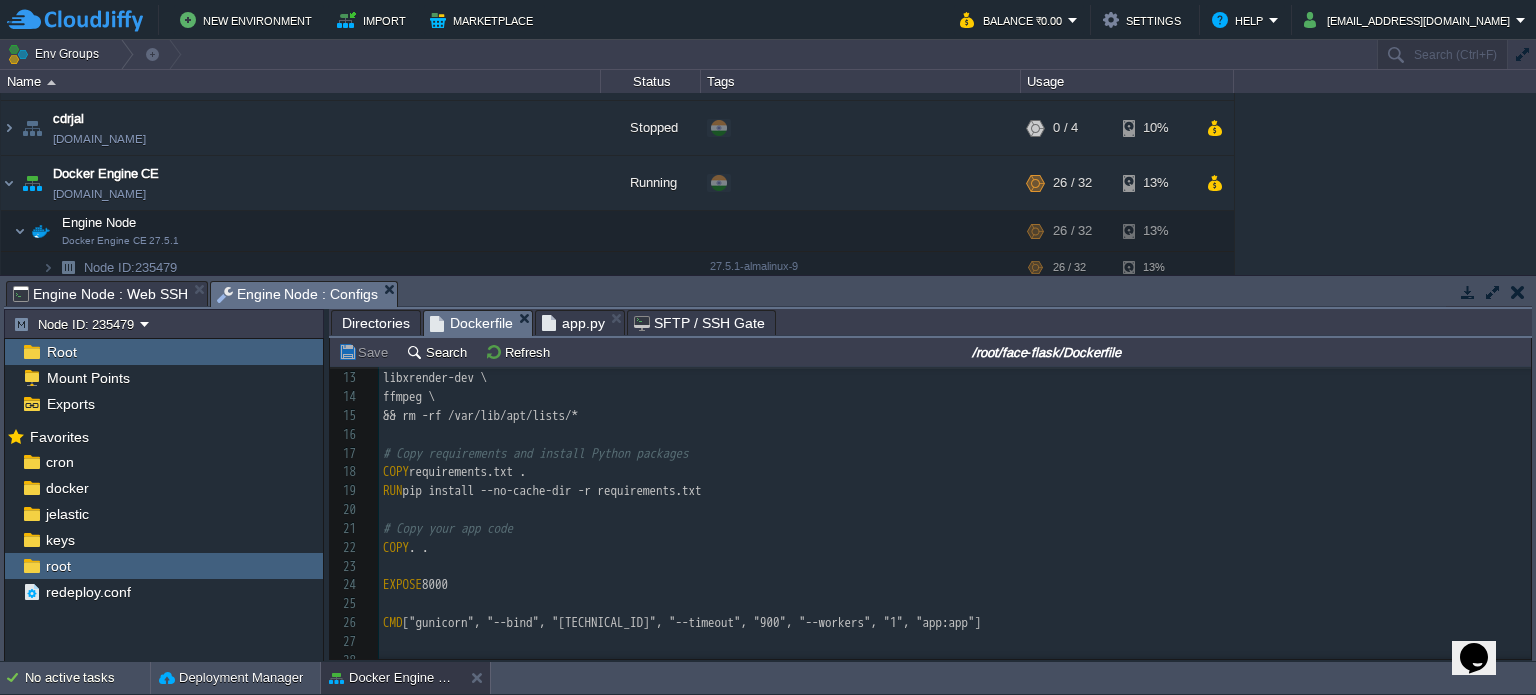 click on "Engine Node : Web SSH" at bounding box center [100, 294] 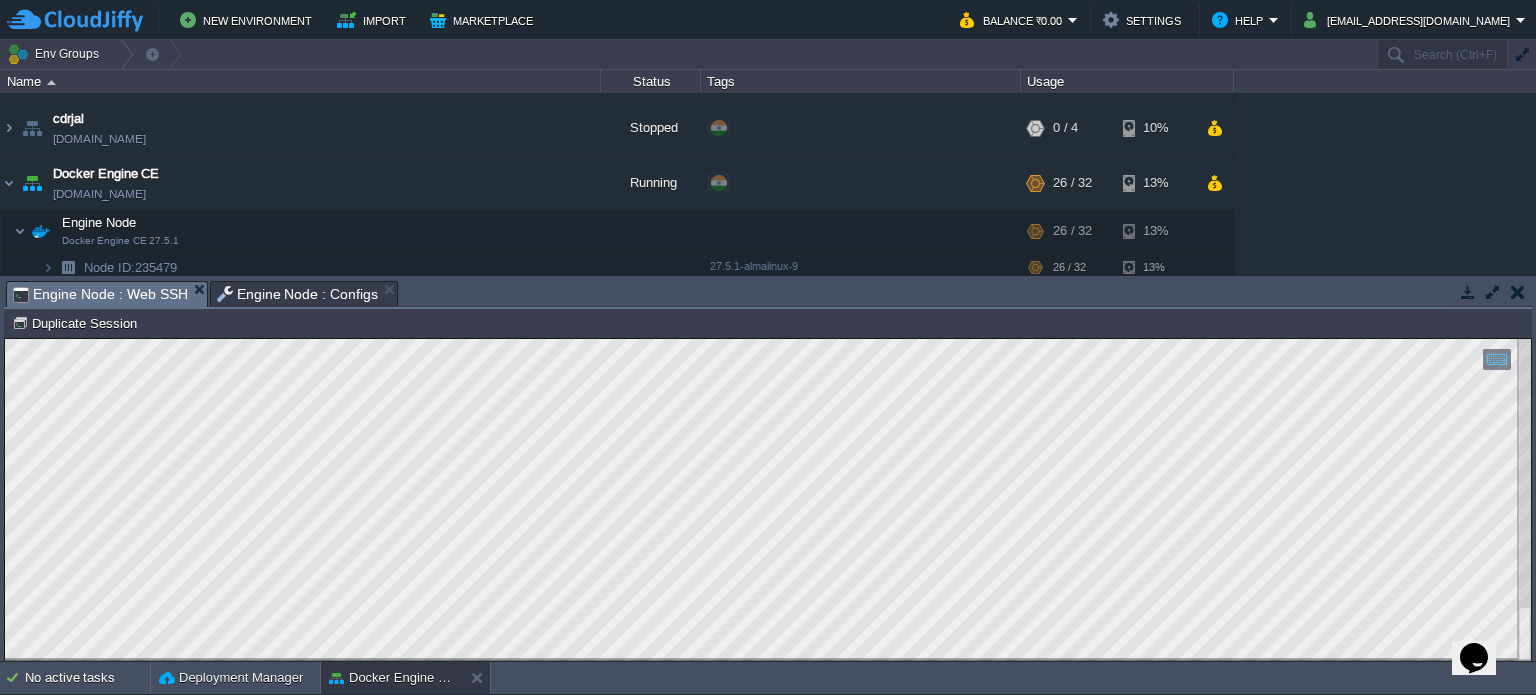 click on "Engine Node : Configs" at bounding box center (298, 294) 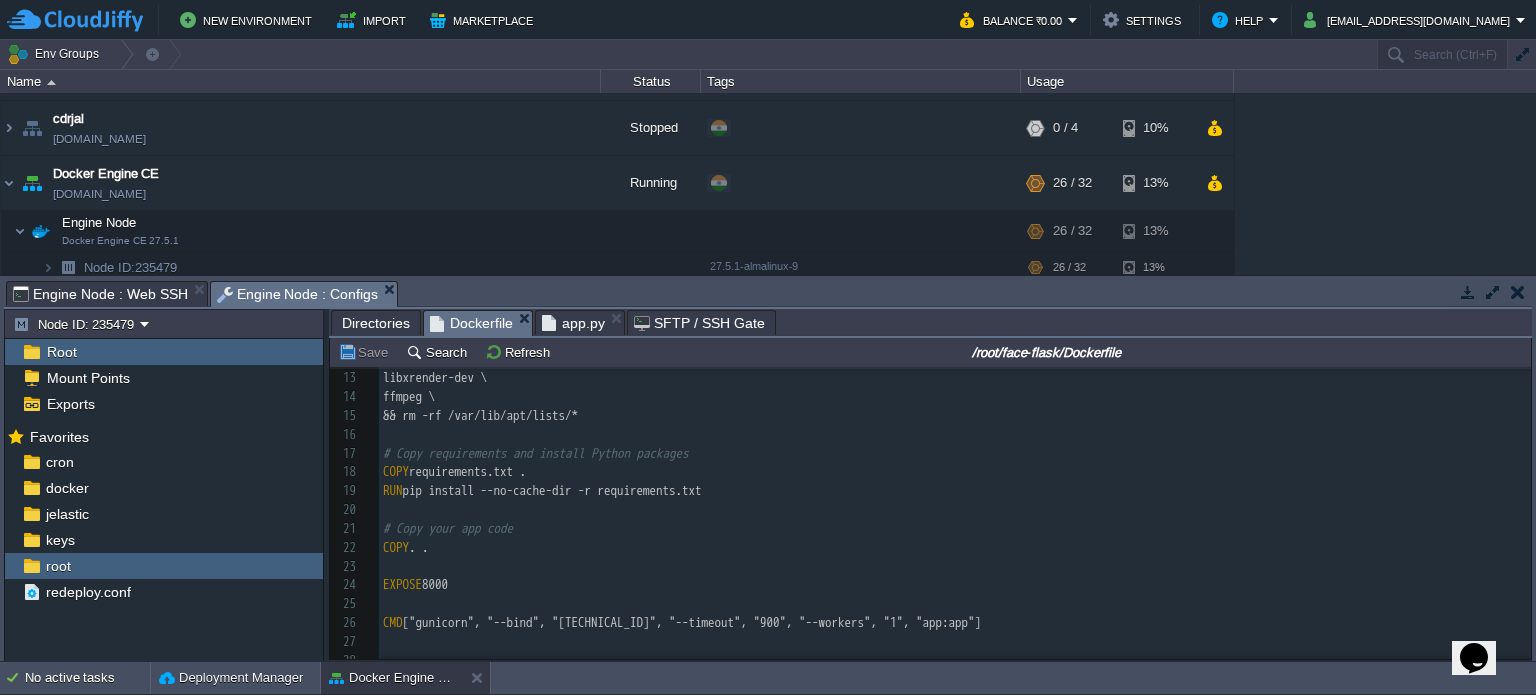click on "xxxxxxxxxx   1 FROM  python:3.10 2 ​ 3 WORKDIR  / 4 ​ 5 # Install system dependencies 6 RUN  apt-get update && apt-get install -y \ 7      libgl1 \ 8     libgl1-mesa-glx \ 9     libglib2.0-0 \ 10     libsm6 \ 11     libxrender1 \ 12     libxext6 \ 13     libxrender-dev \ 14     ffmpeg \ 15     && rm -rf /var/lib/apt/lists/* 16 ​ 17 # Copy requirements and install Python packages 18 COPY  requirements.txt . 19 RUN  pip install --no-cache-dir -r requirements.txt 20 ​ 21 # Copy your app code 22 COPY  . . 23 ​ 24 EXPOSE  8000 25 ​ 26 CMD  ["gunicorn", "--bind", "[TECHNICAL_ID]", "--timeout", "900", "--workers", "1", "app:app"] 27 ​ 28 ​ 29 ​" at bounding box center [955, 416] 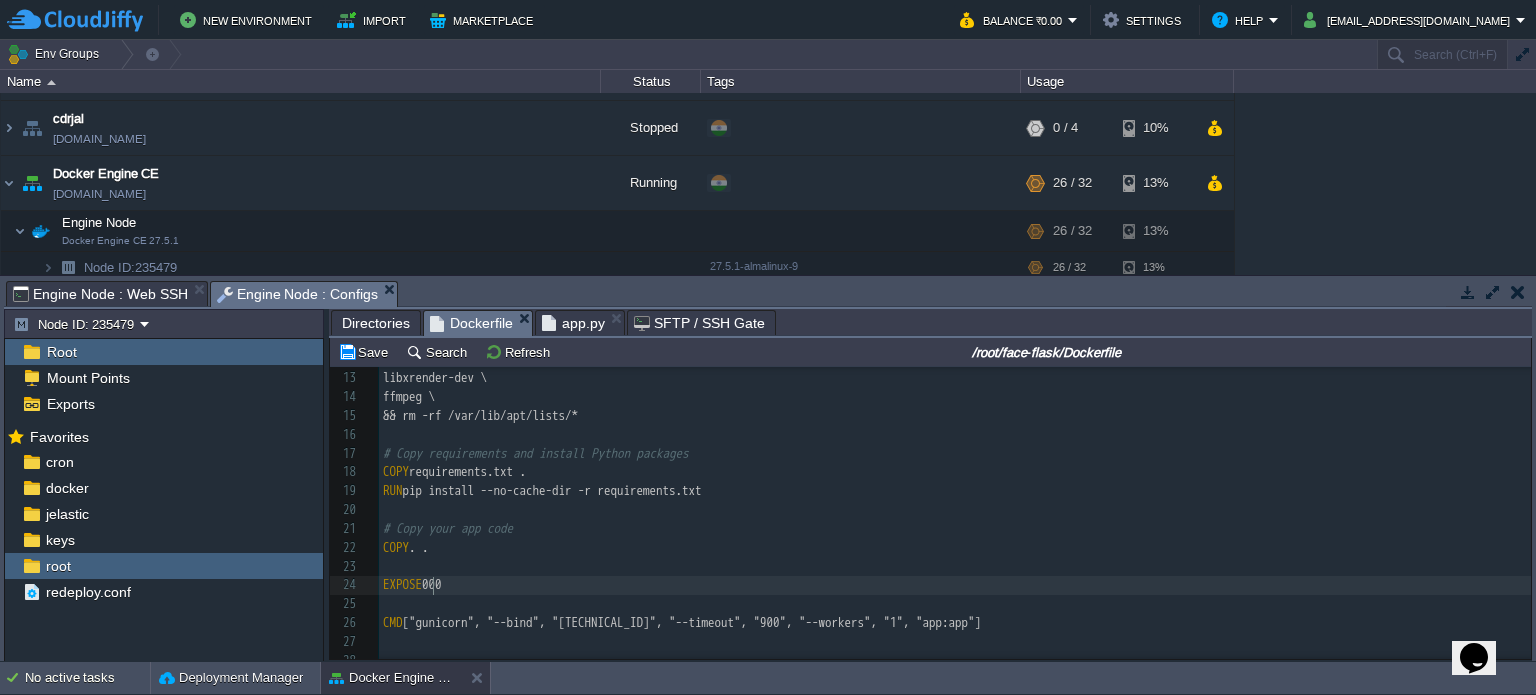 scroll, scrollTop: 6, scrollLeft: 6, axis: both 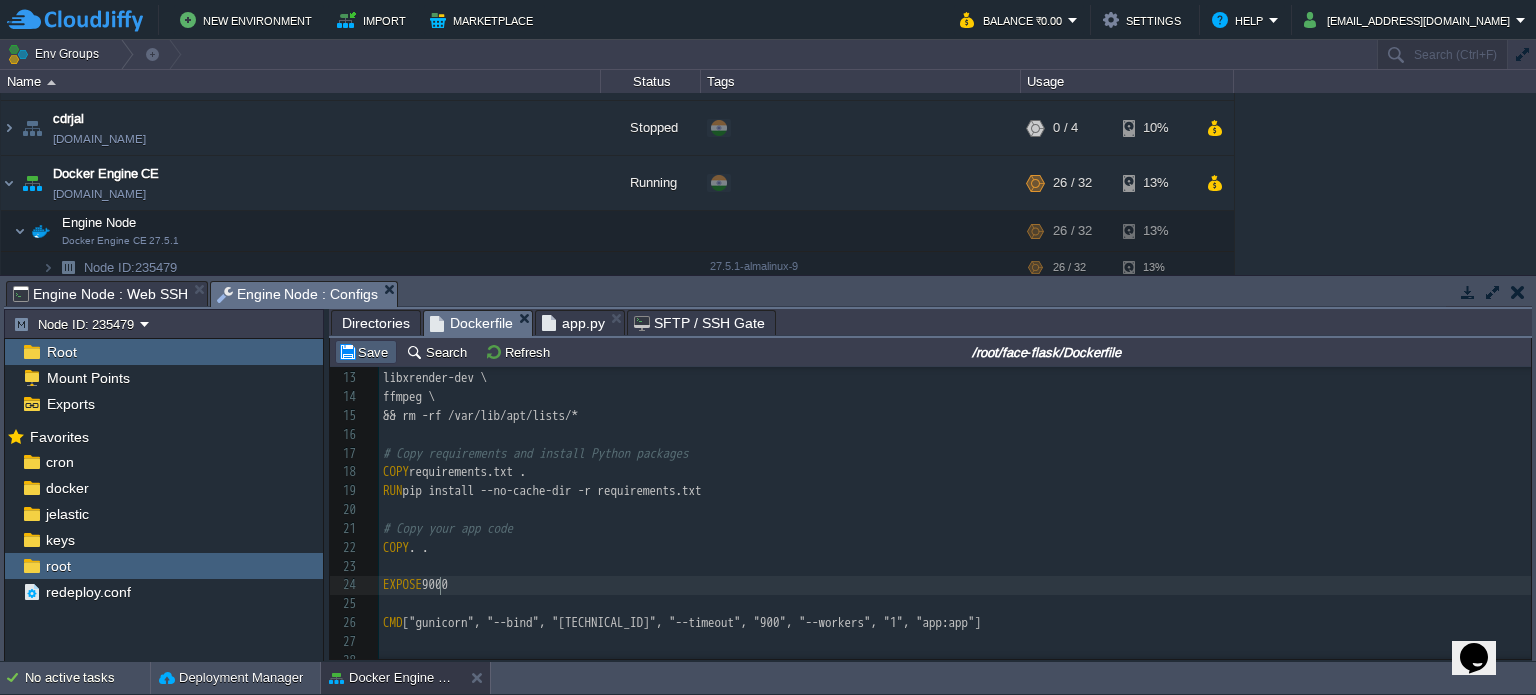 type on "9" 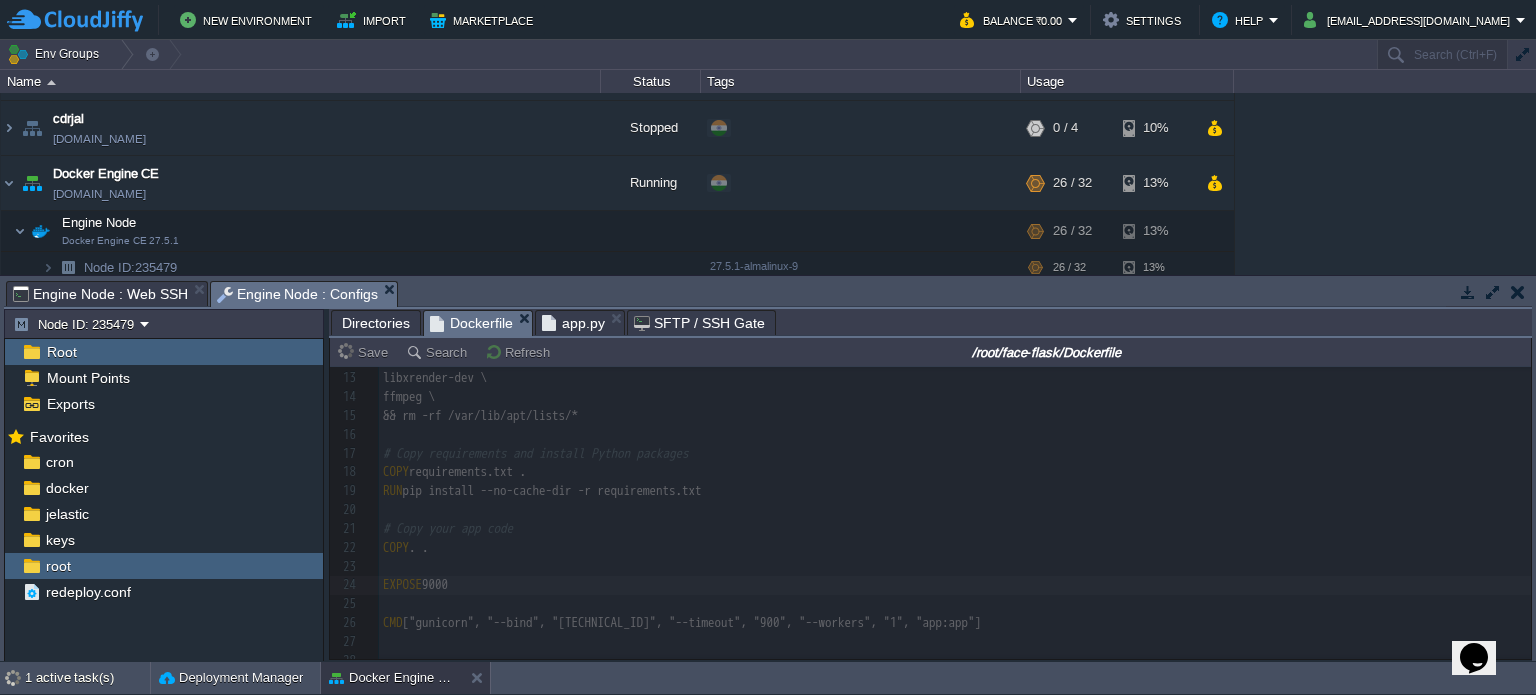 click on "Engine Node : Web SSH" at bounding box center [100, 294] 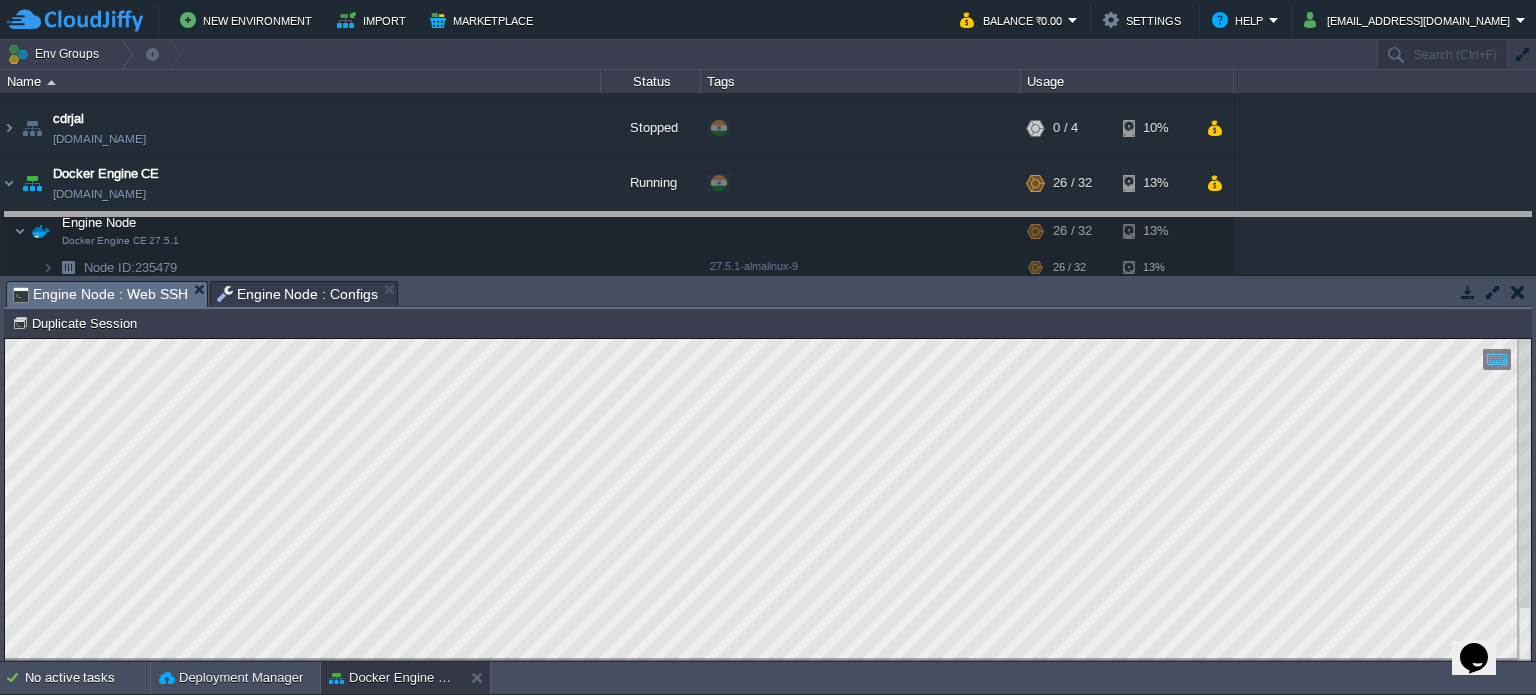 drag, startPoint x: 702, startPoint y: 300, endPoint x: 694, endPoint y: 231, distance: 69.46222 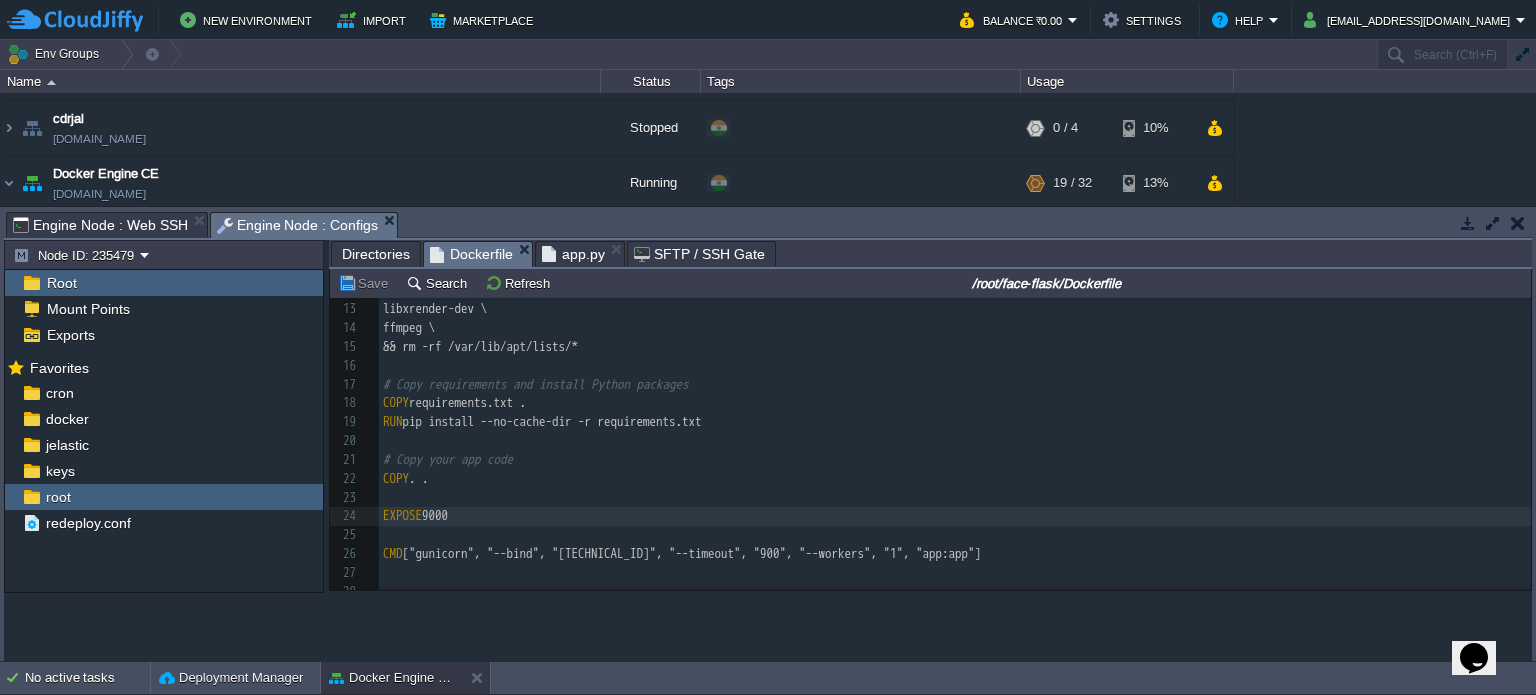 click on "Engine Node : Configs" at bounding box center (298, 225) 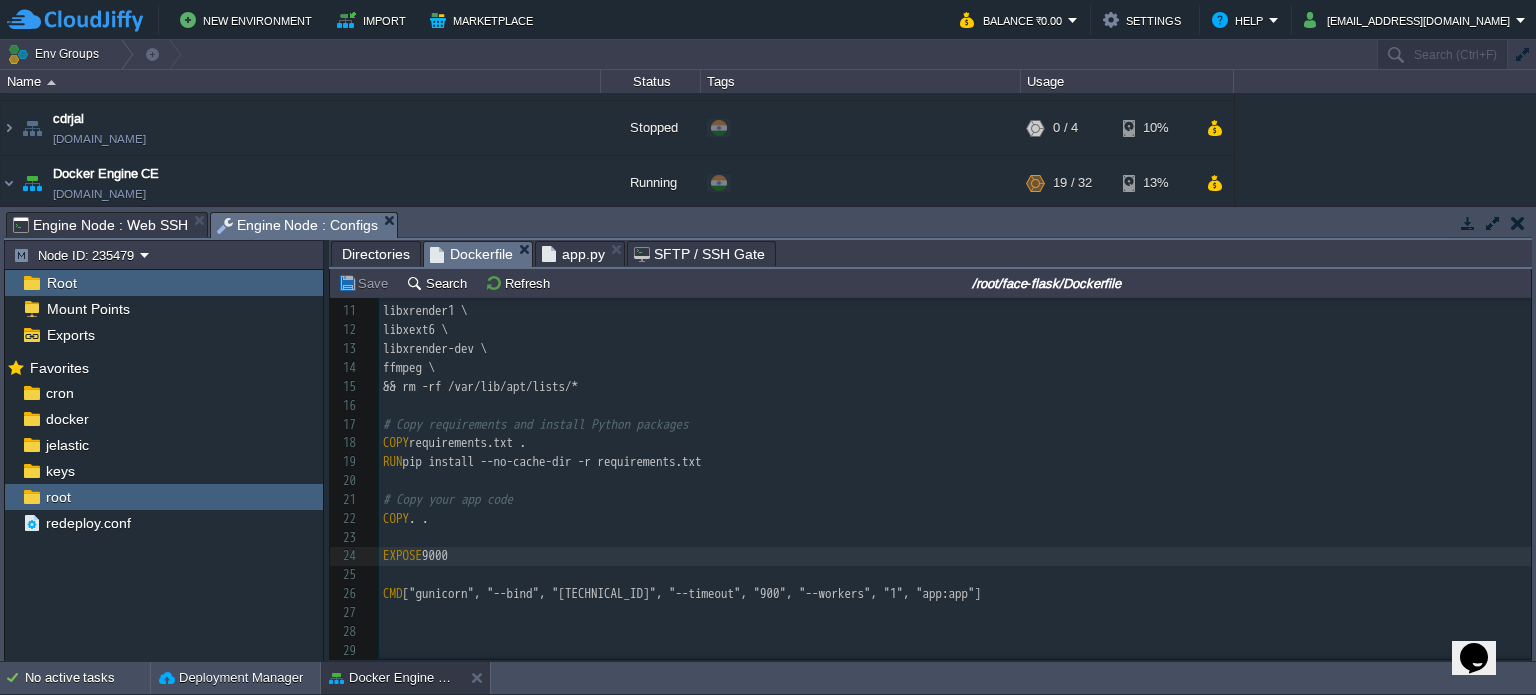 click on "Engine Node : Web SSH" at bounding box center (100, 225) 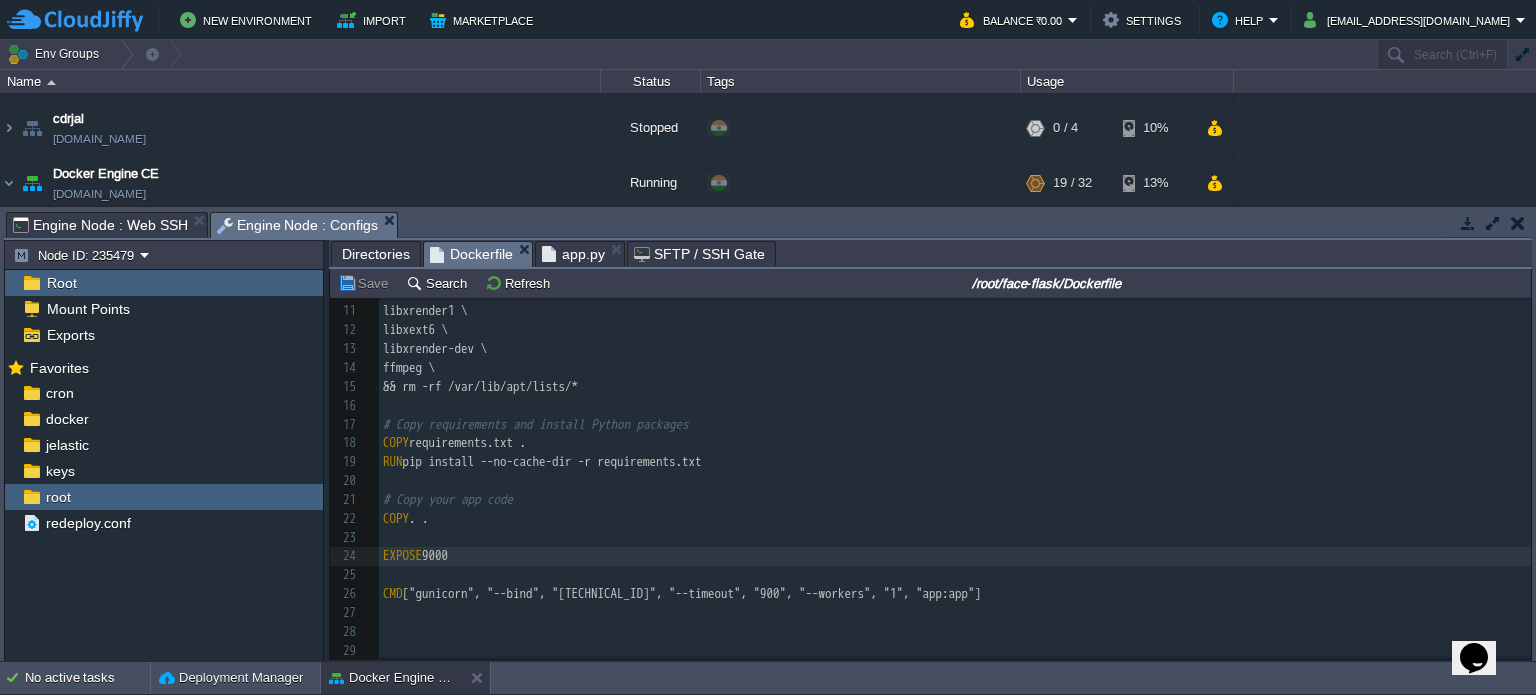 click on "Engine Node : Configs" at bounding box center (298, 225) 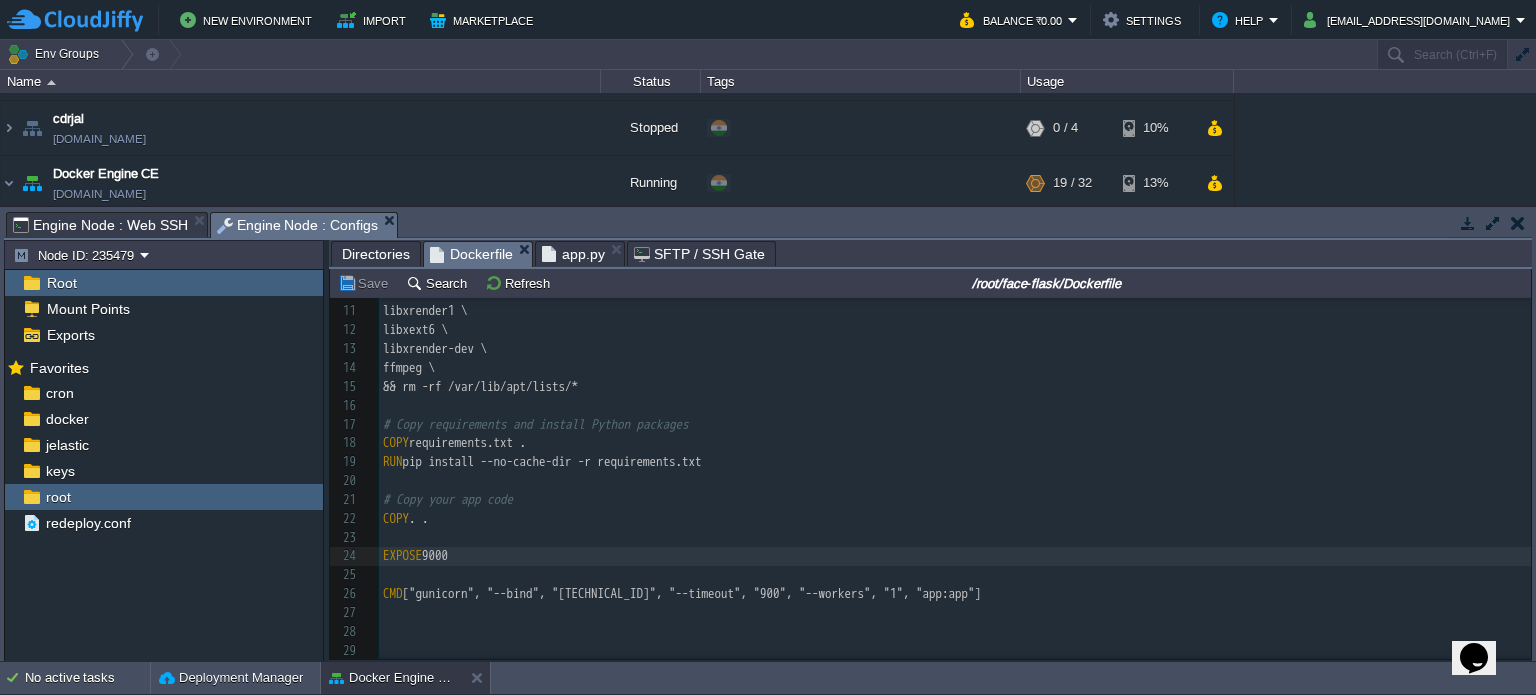 click on "Engine Node : Web SSH" at bounding box center [100, 225] 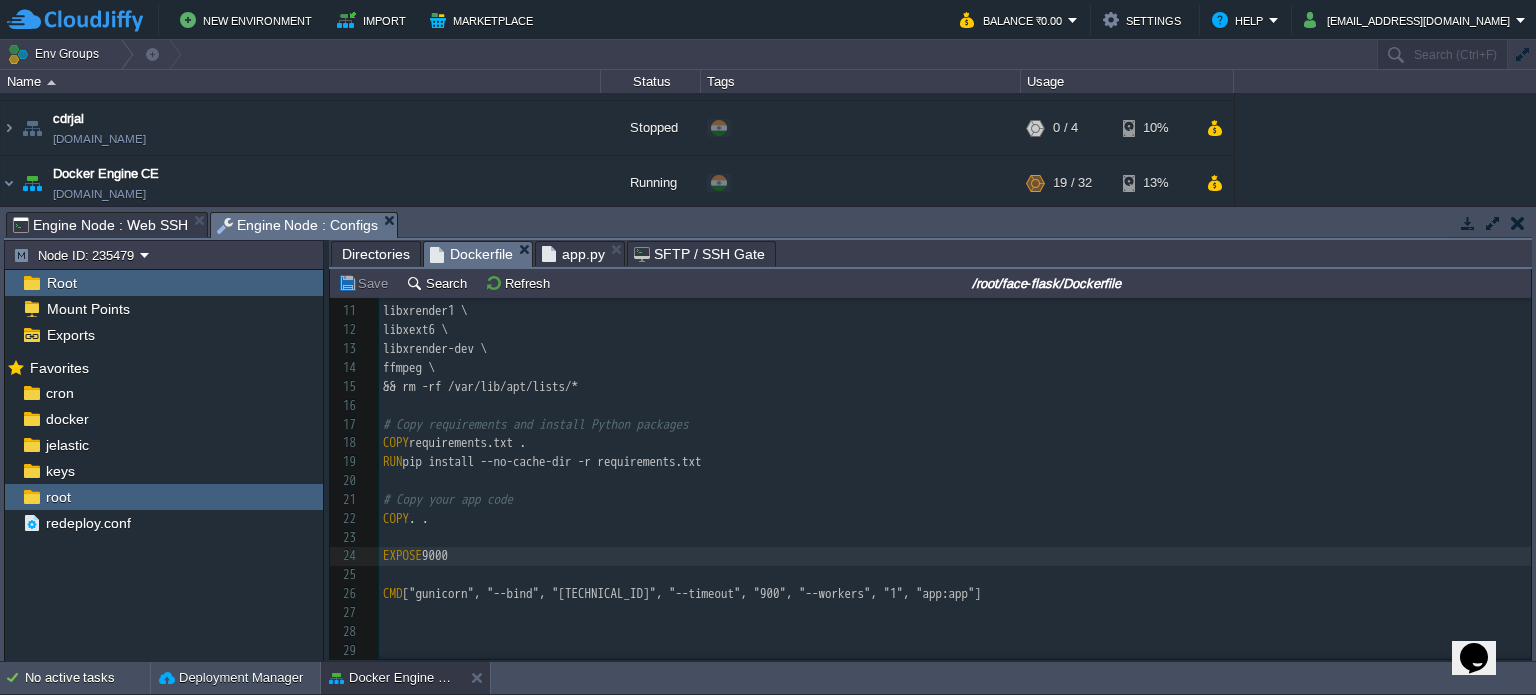 click on "Engine Node : Configs" at bounding box center [298, 225] 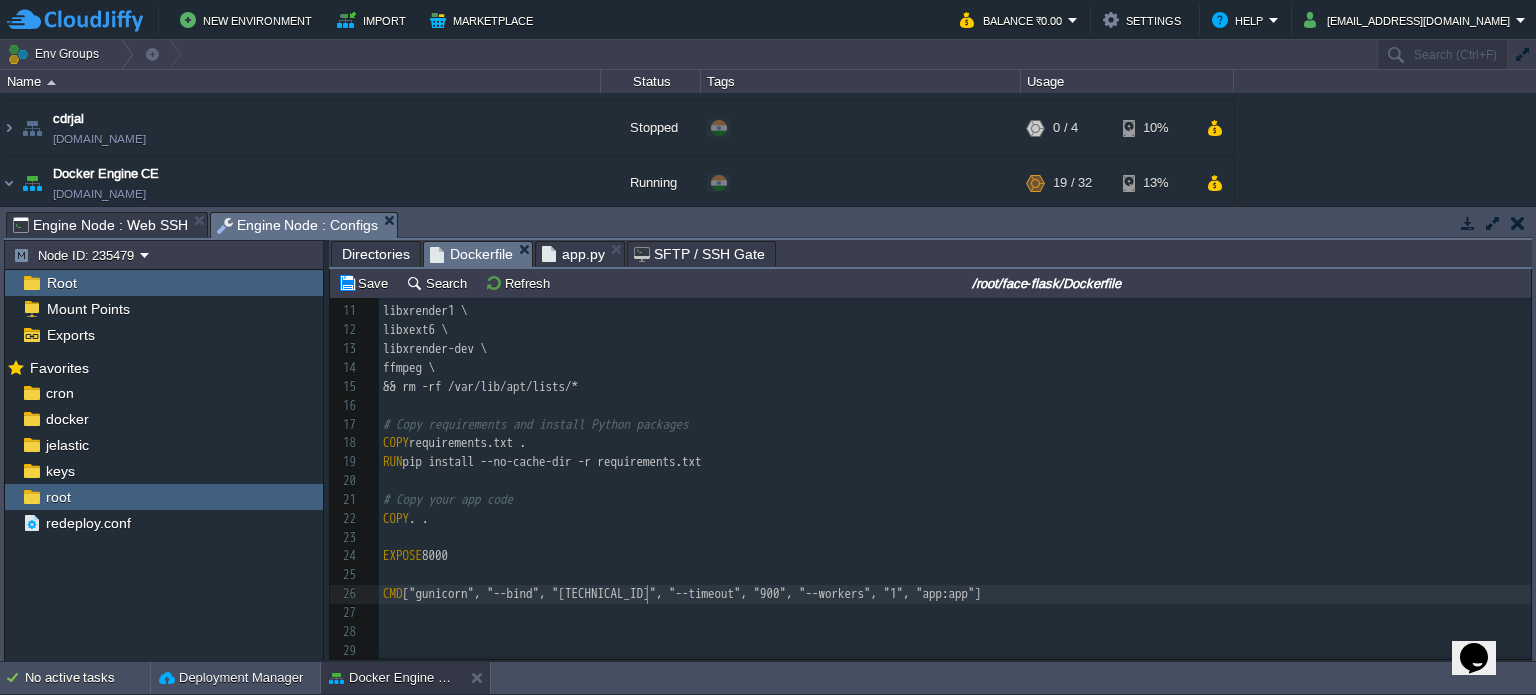 type on "FROM python:3.10
WORKDIR /
# Install system dependencies
RUN apt-get update && apt-get install -y \
libgl1 \
libgl1-mesa-glx \
libglib2.0-0 \
libsm6 \
libxrender1 \
libxext6 \
libxrender-dev \
ffmpeg \
&& rm -rf /var/lib/apt/lists/*
# Copy requirements and install Python packages
COPY requirements.txt .
RUN pip install --no-cache-dir -r requirements.txt
# Copy your app code
COPY . .
EXPOSE 8000
CMD ["gunicorn", "--bind", "[TECHNICAL_ID]", "--timeout", "900", "--workers", "1", "app:app"]" 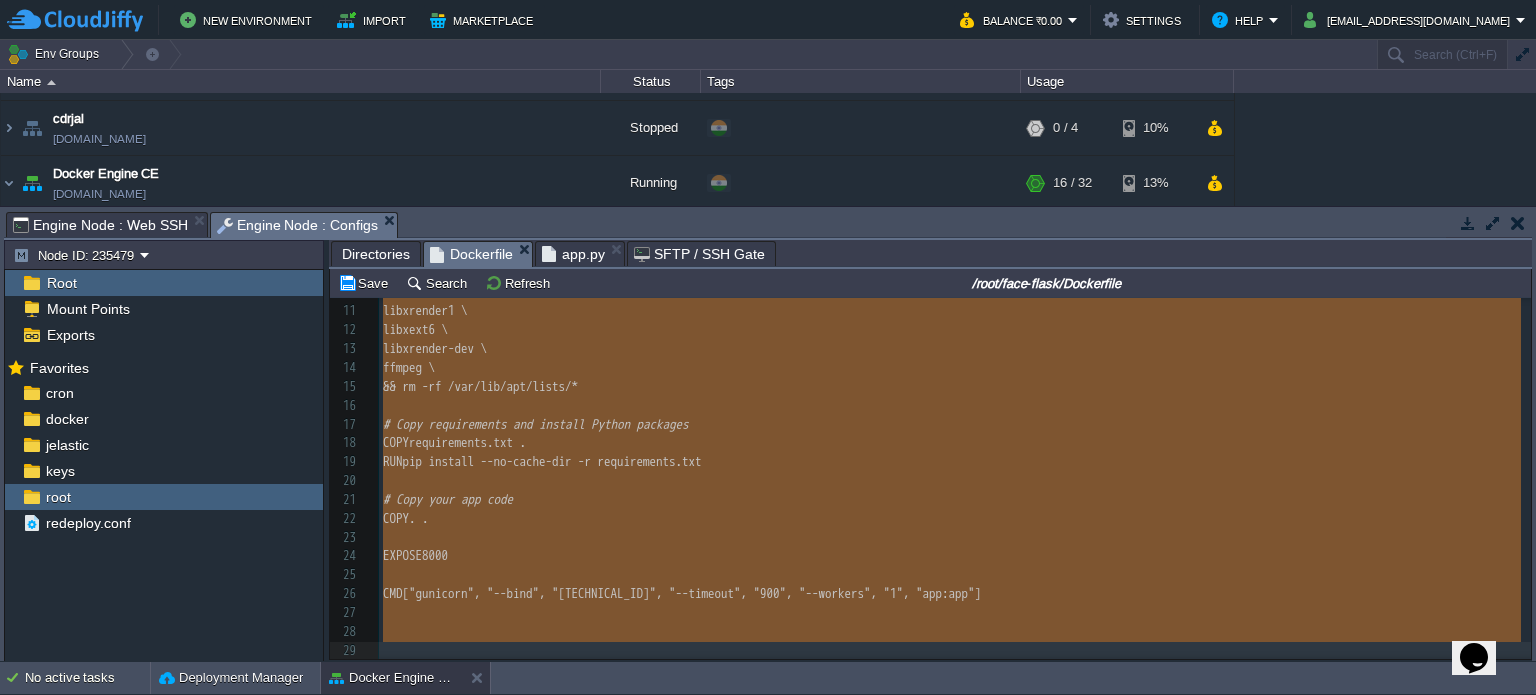 type 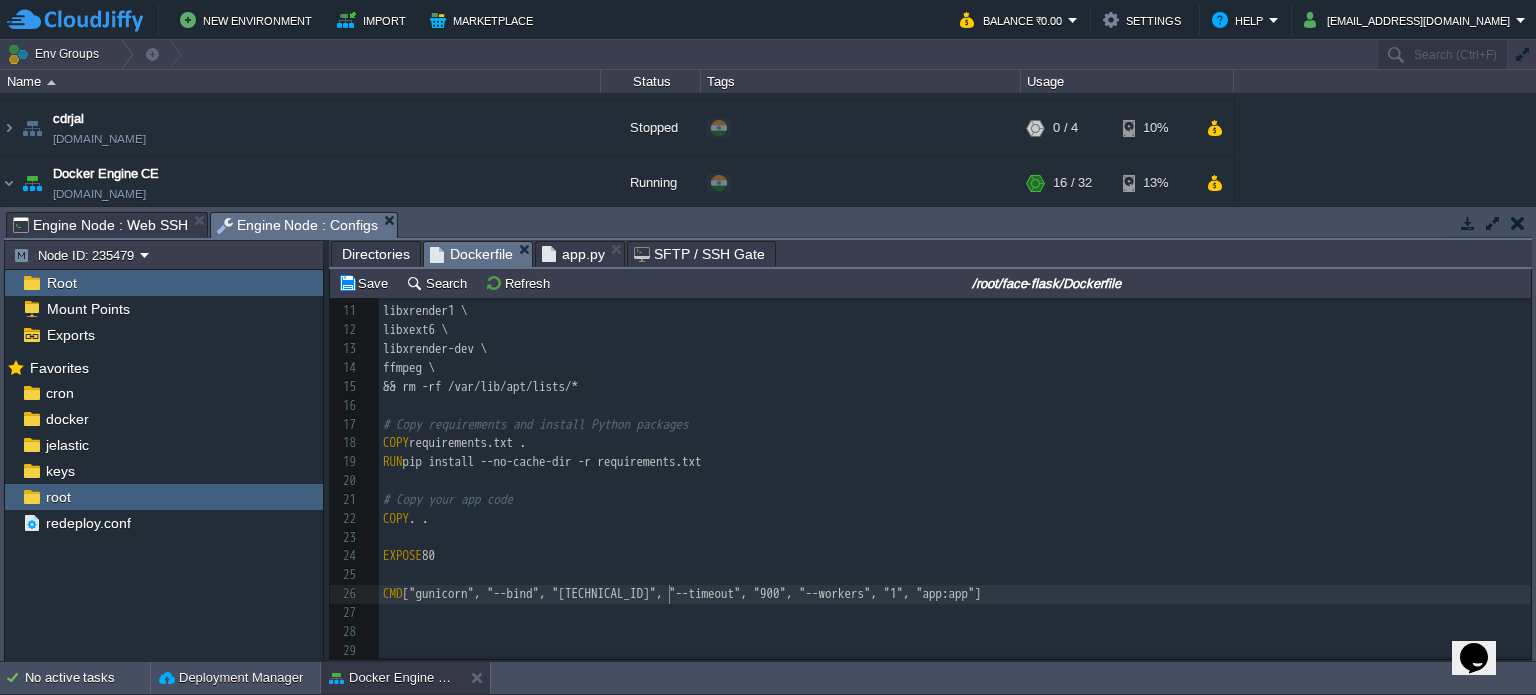 click on "x   1 FROM  python:3.10 2 ​ 3 WORKDIR  / 4 ​ 5 # Install system dependencies 6 RUN  apt-get update && apt-get install -y \ 7      libgl1 \ 8     libgl1-mesa-glx \ 9     libglib2.0-0 \ 10     libsm6 \ 11     libxrender1 \ 12     libxext6 \ 13     libxrender-dev \ 14     ffmpeg \ 15     && rm -rf /var/lib/apt/lists/* 16 ​ 17 # Copy requirements and install Python packages 18 COPY  requirements.txt . 19 RUN  pip install --no-cache-dir -r requirements.txt 20 ​ 21 # Copy your app code 22 COPY  . . 23 ​ 24 EXPOSE  80 25 ​ 26 CMD  ["gunicorn", "--bind", "[TECHNICAL_ID]", "--timeout", "900", "--workers", "1", "app:app"] 27 ​ 28 ​ 29 ​" at bounding box center [955, 387] 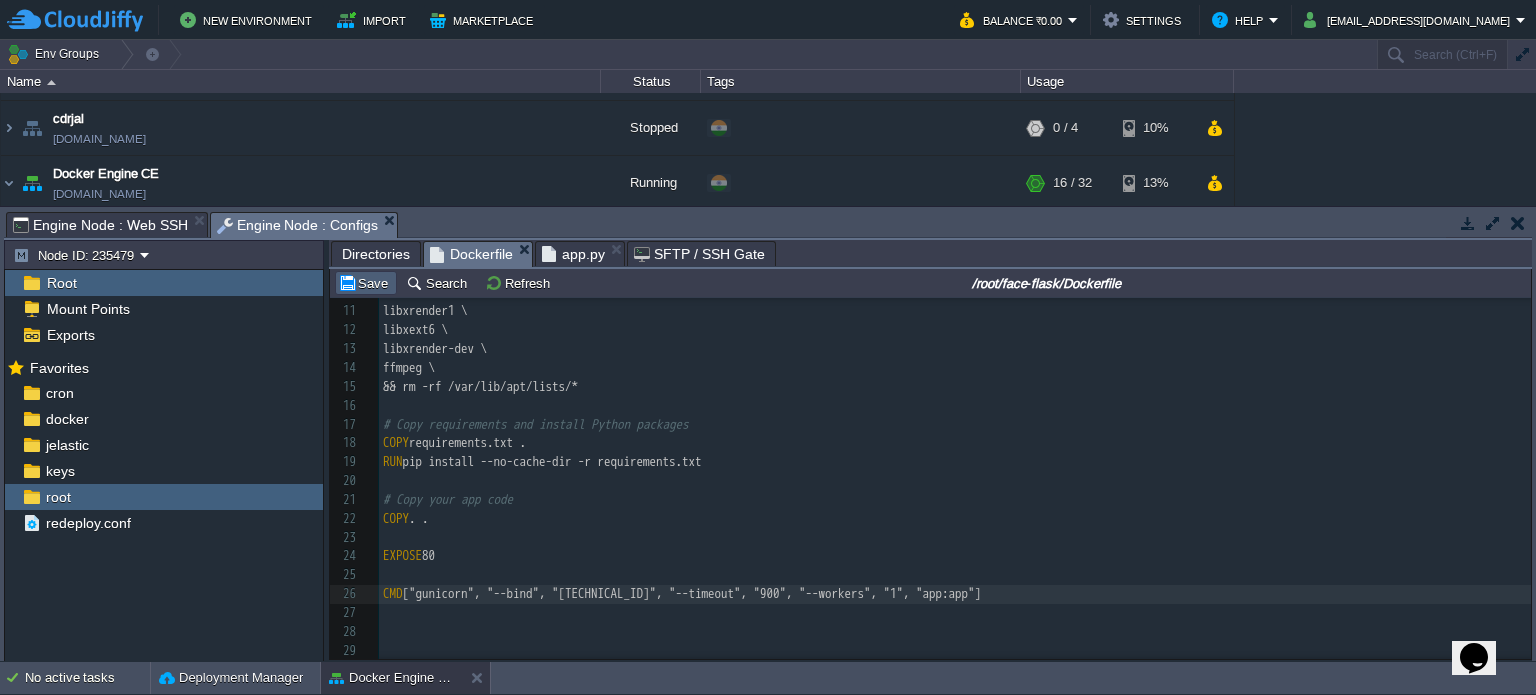 click on "Save" at bounding box center [366, 283] 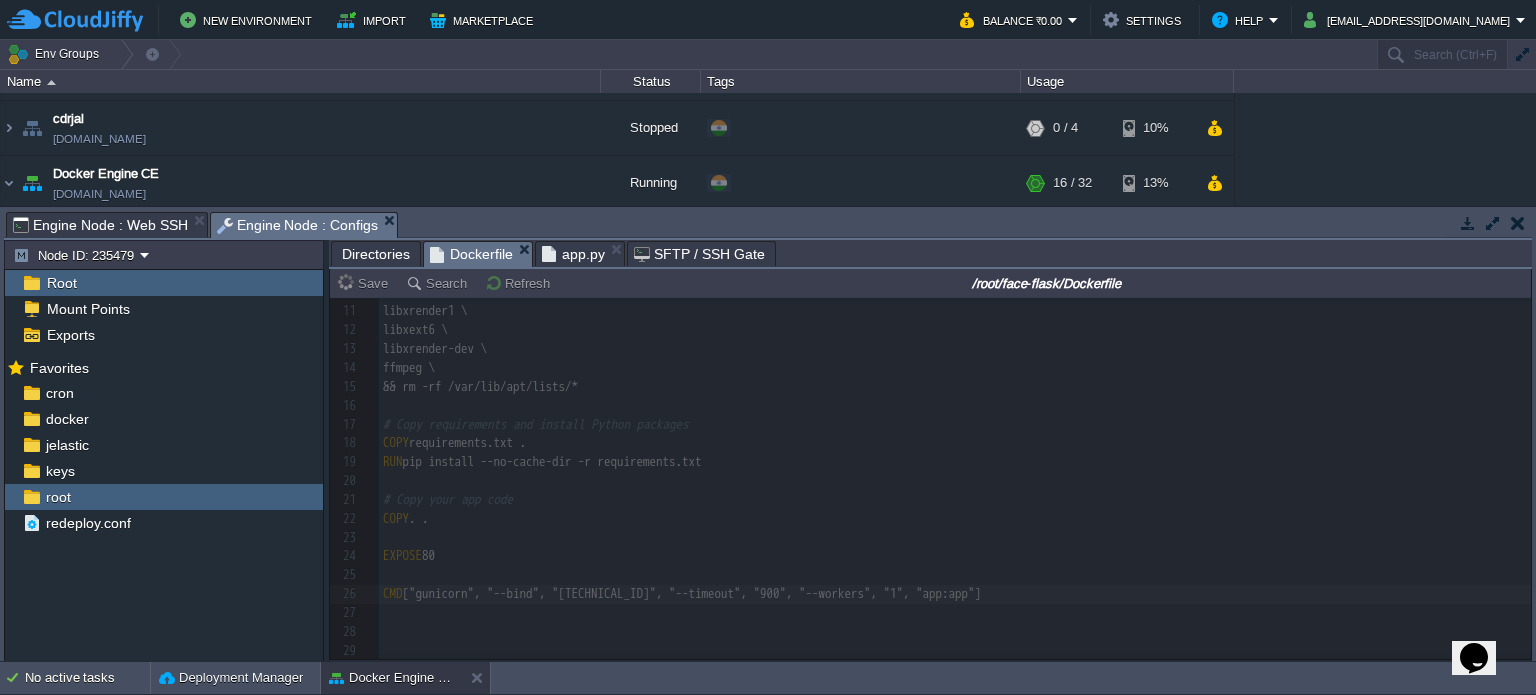 click on "app.py" at bounding box center (573, 254) 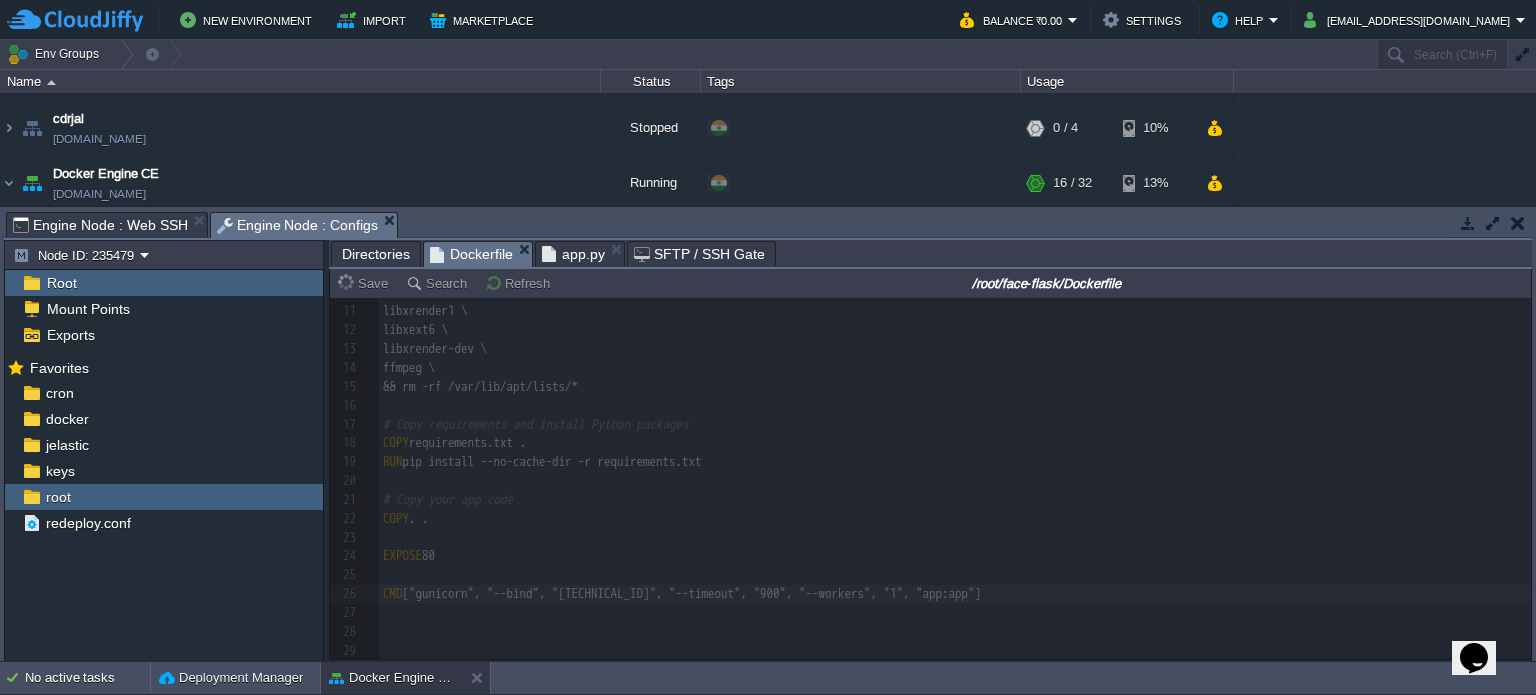 scroll, scrollTop: 1212, scrollLeft: 0, axis: vertical 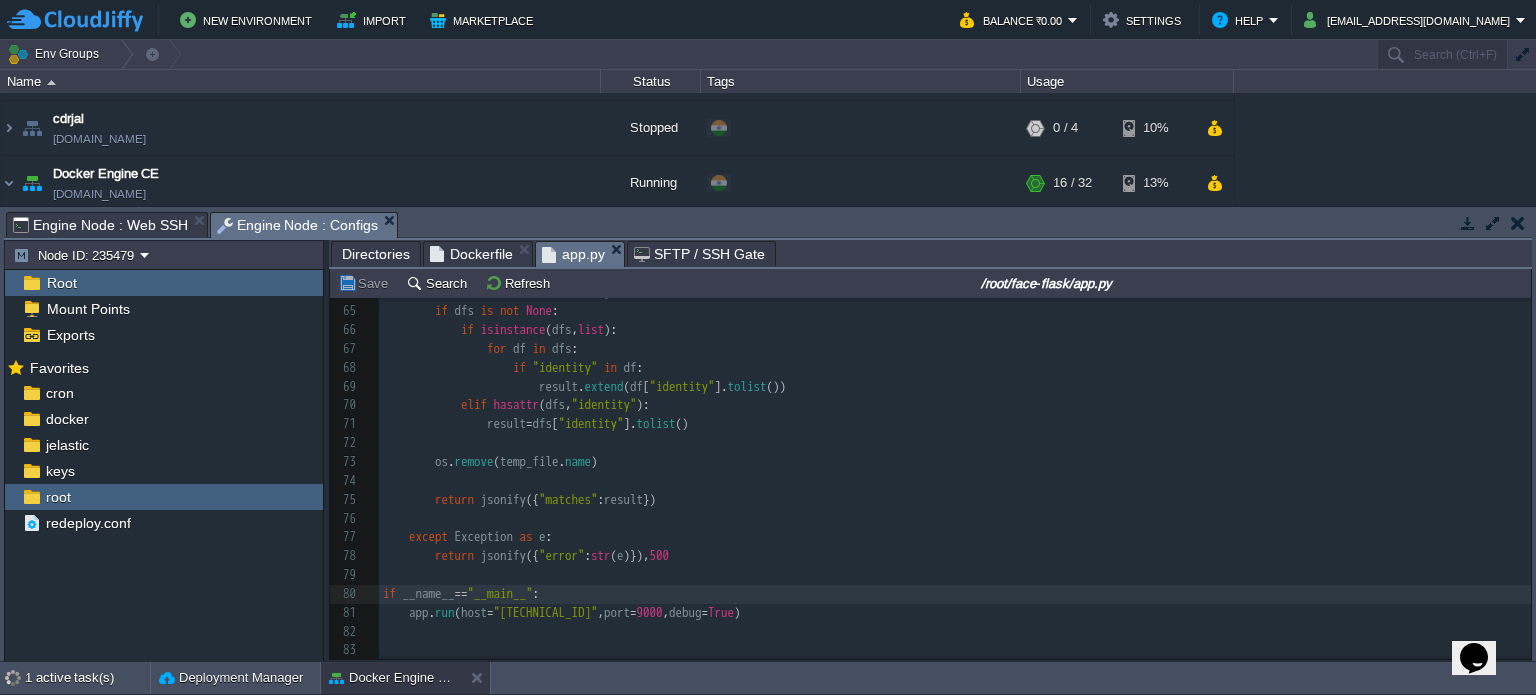 click on "​" at bounding box center [955, 575] 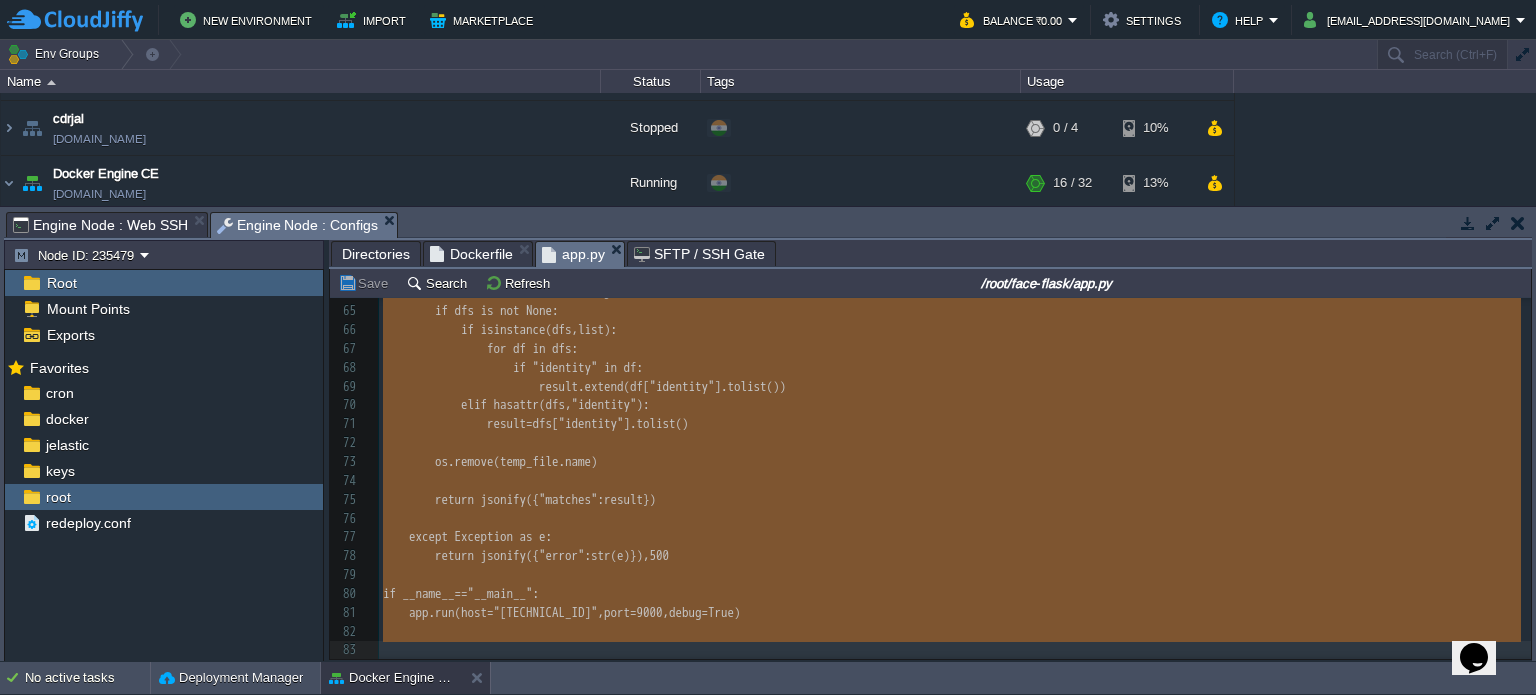 type on "-" 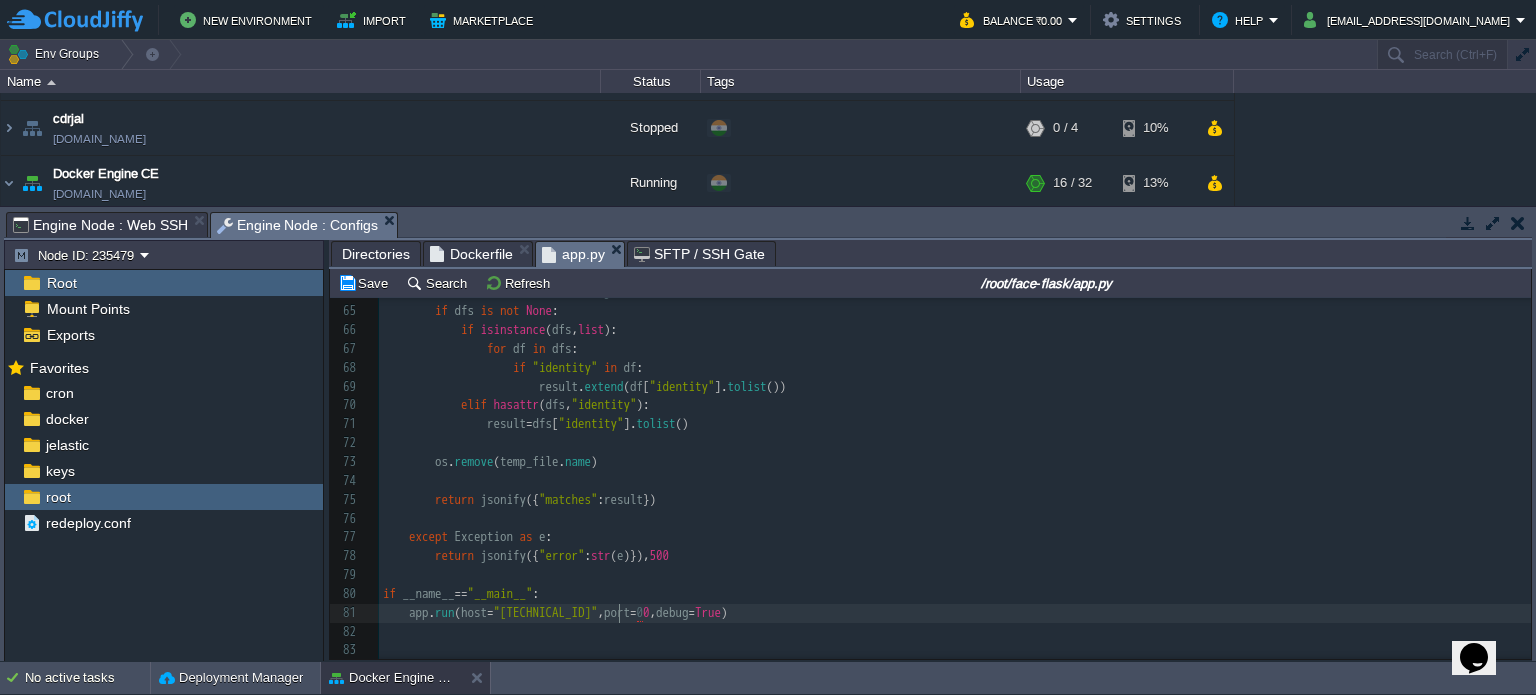 scroll, scrollTop: 6, scrollLeft: 6, axis: both 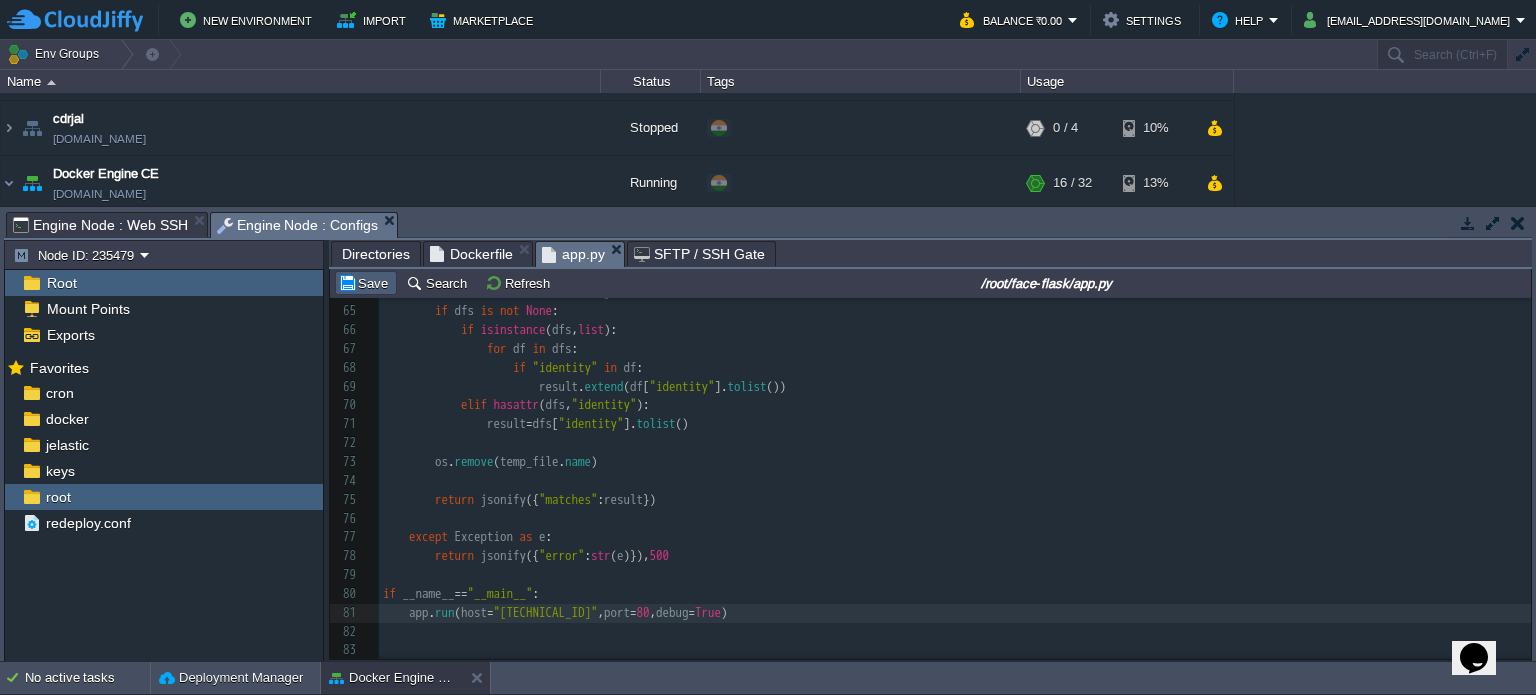 type on "8" 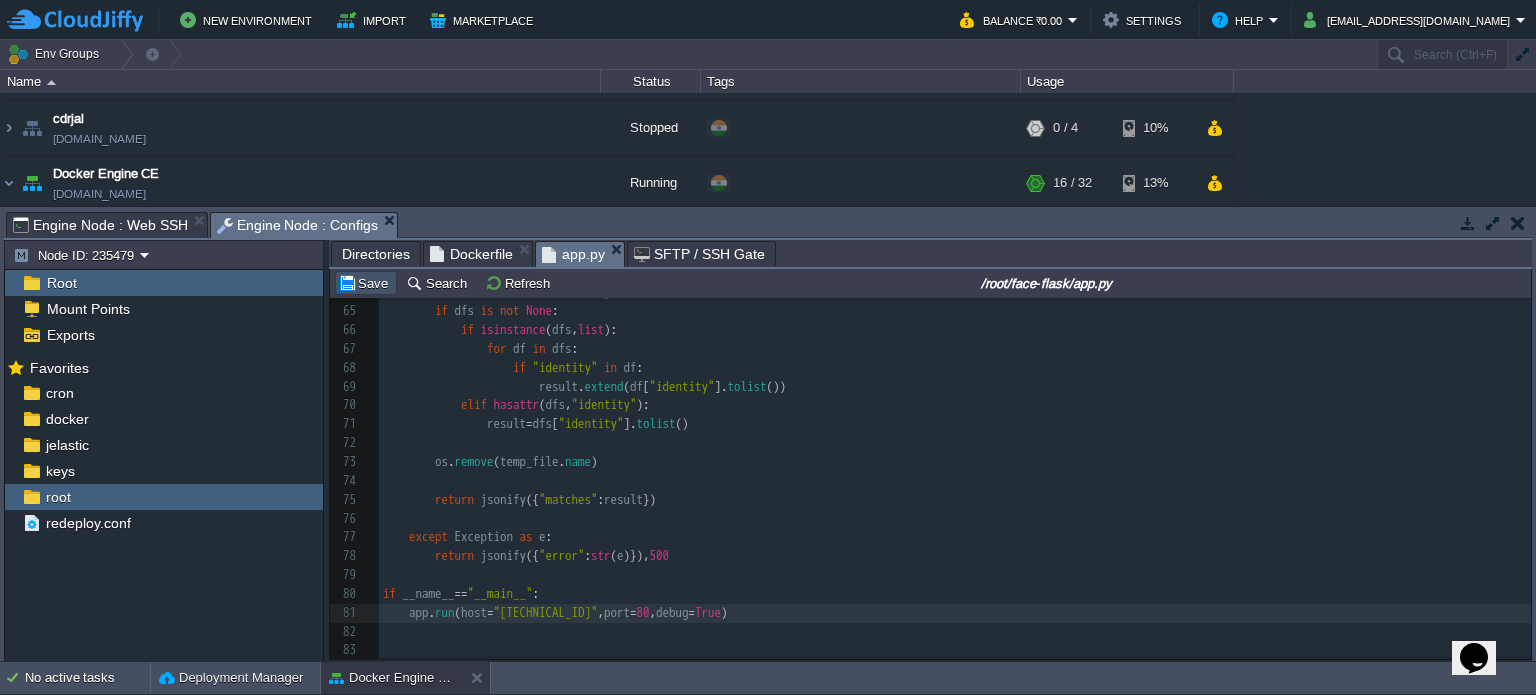 click on "Save" at bounding box center [366, 283] 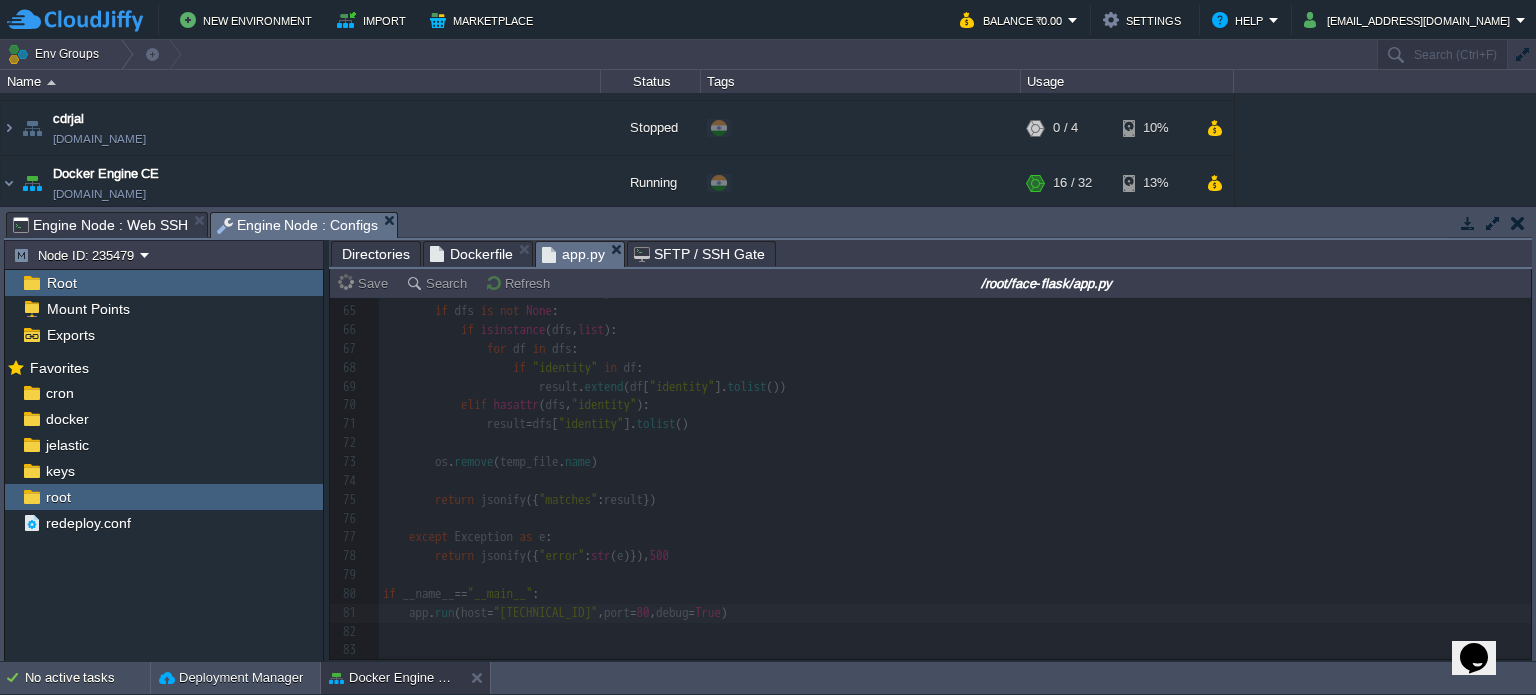 click on "Engine Node : Web SSH" at bounding box center (100, 225) 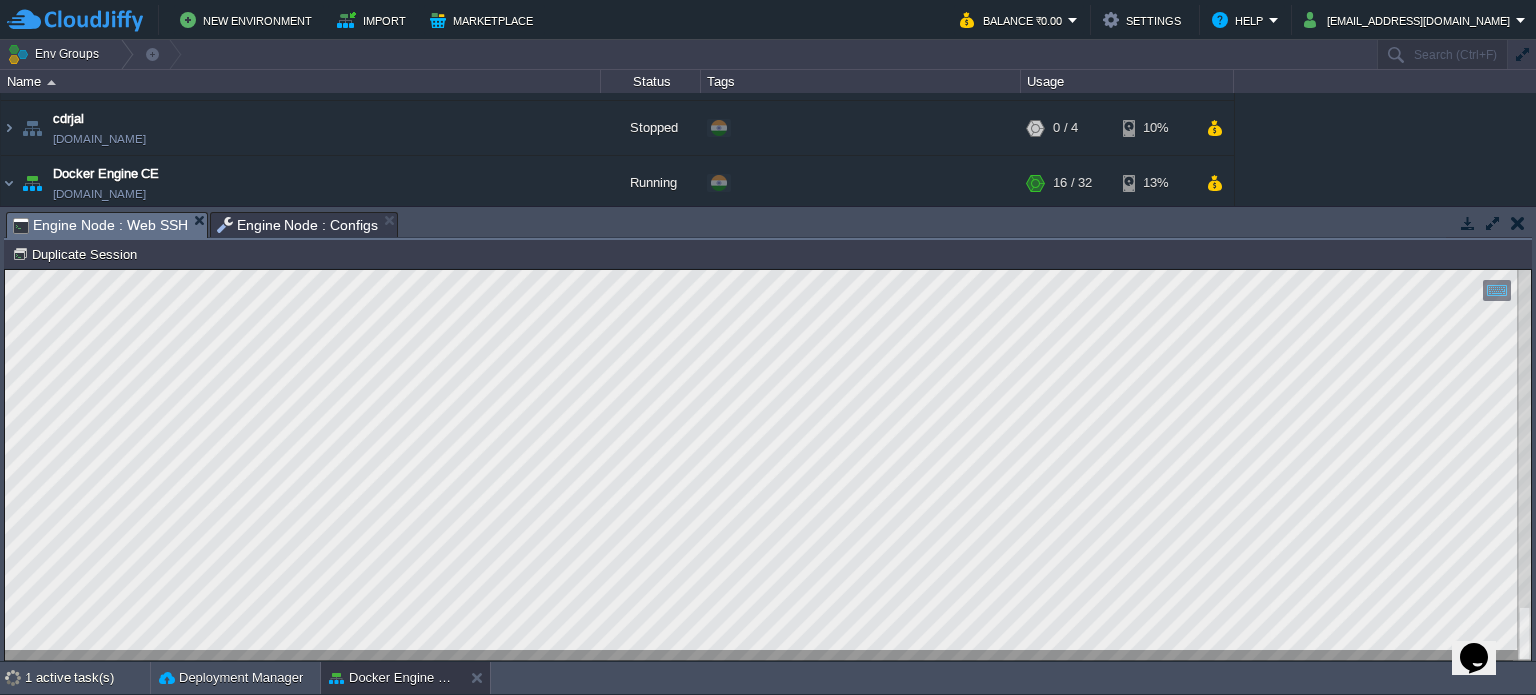 click on "Engine Node : Configs" at bounding box center (298, 225) 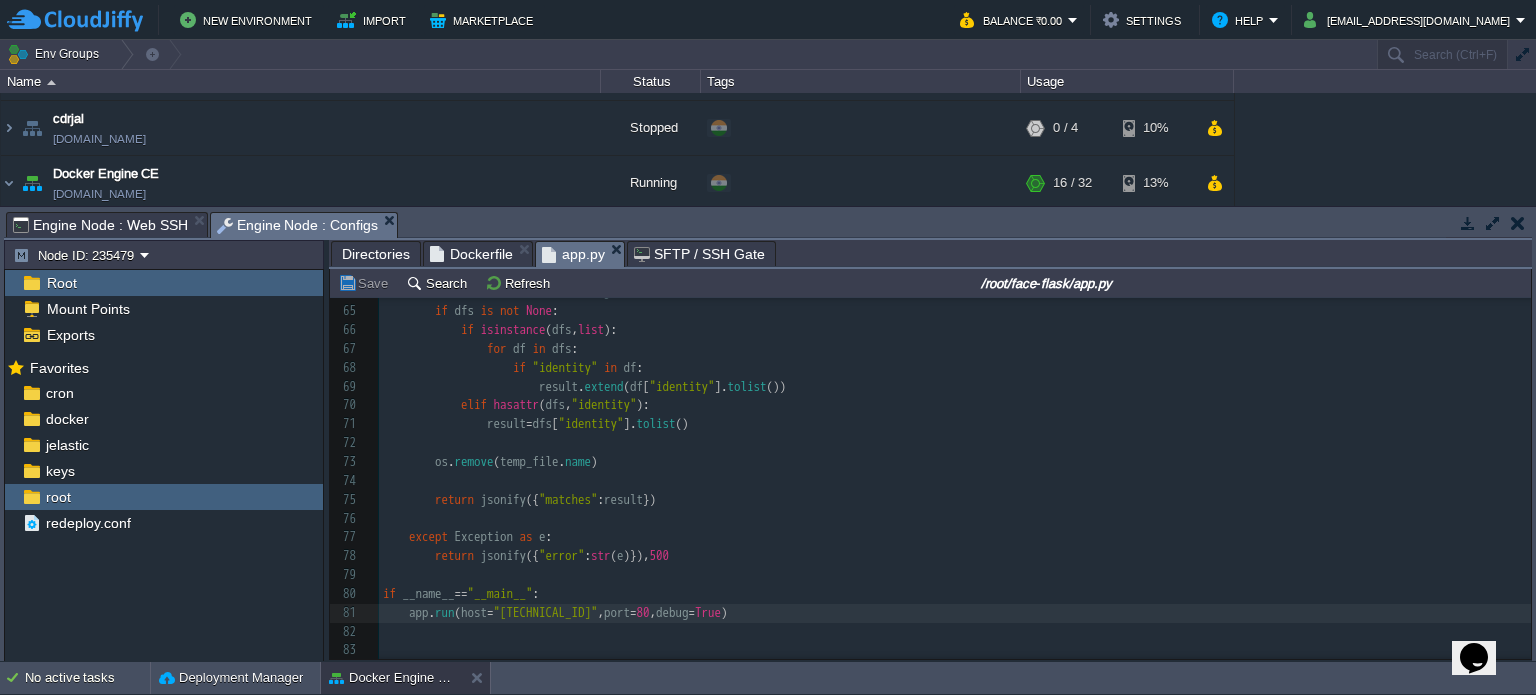 type 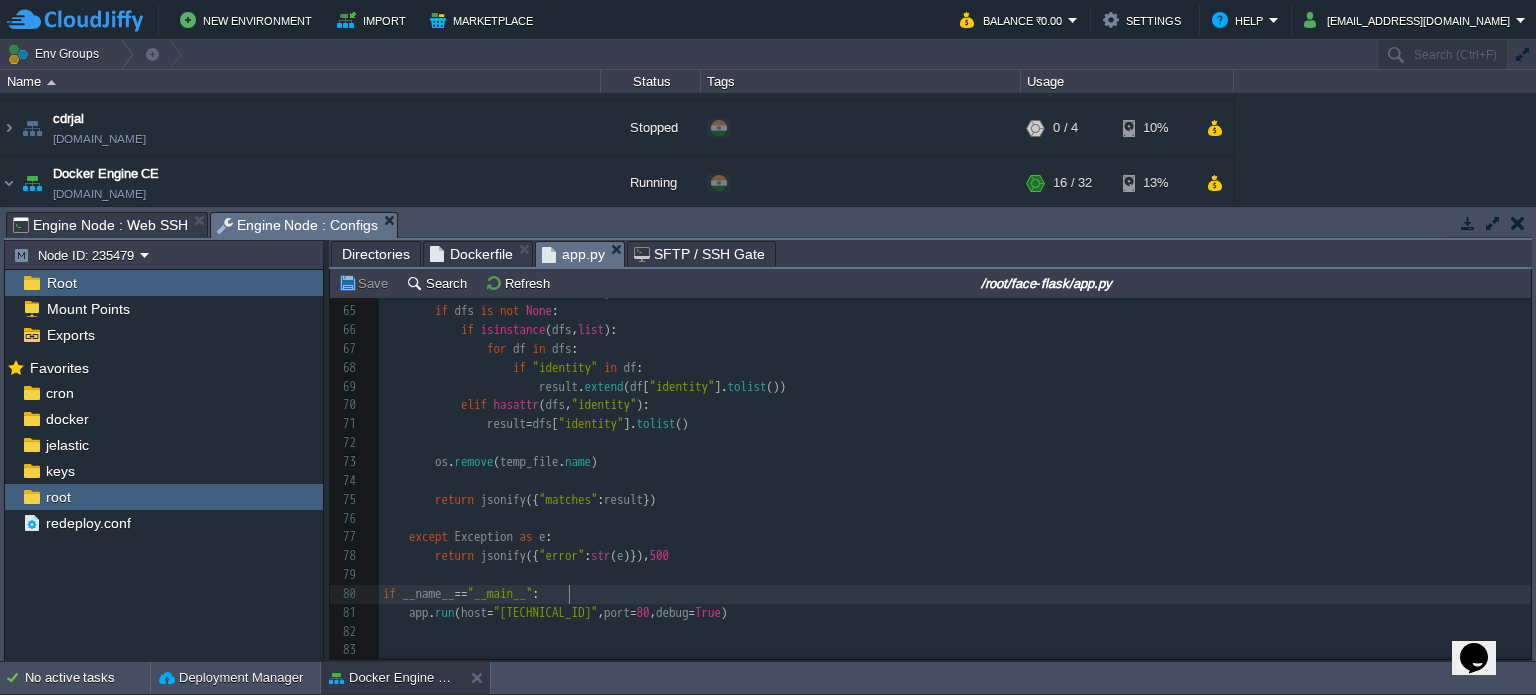 click on "Engine Node : Web SSH" at bounding box center [100, 225] 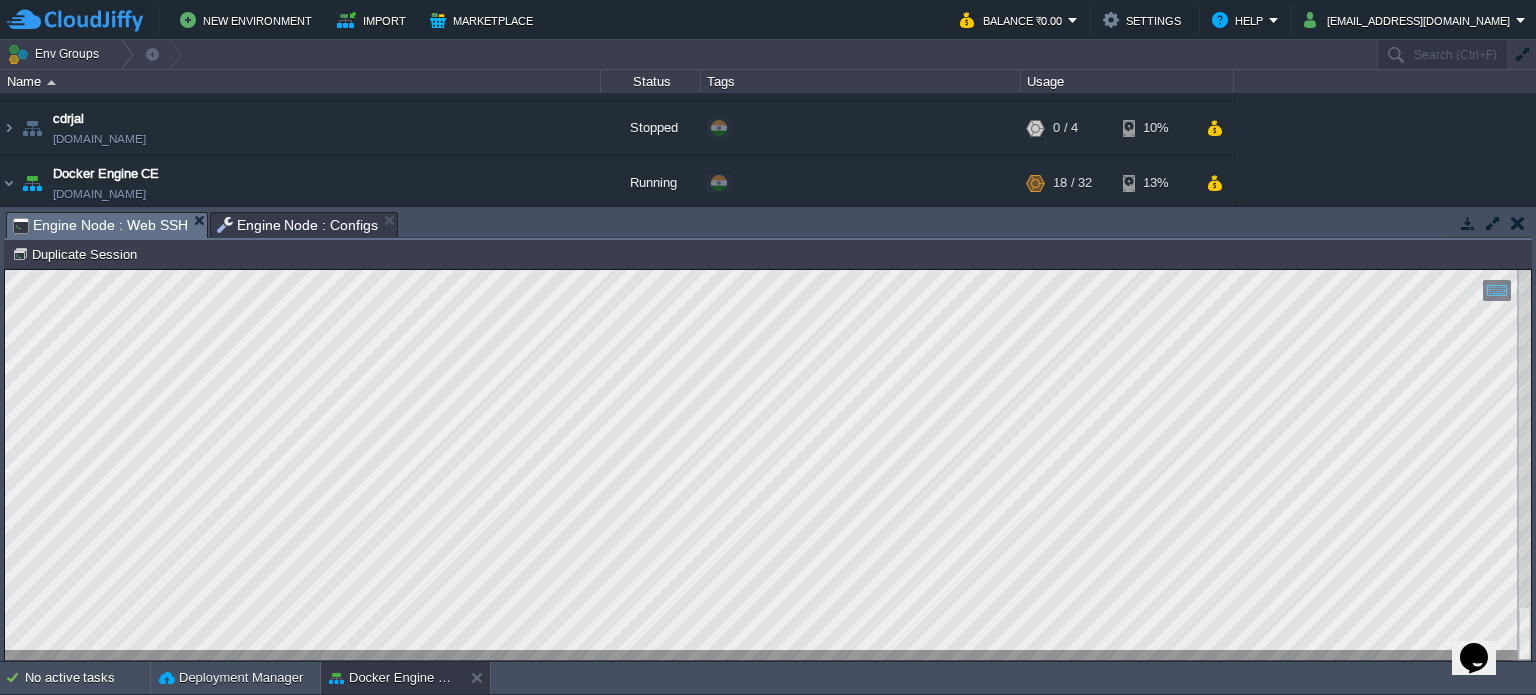 click on "Tasks Activity Log Archive Git / SVN Engine Node : Web SSH Engine Node : Configs" at bounding box center (2504, 224) 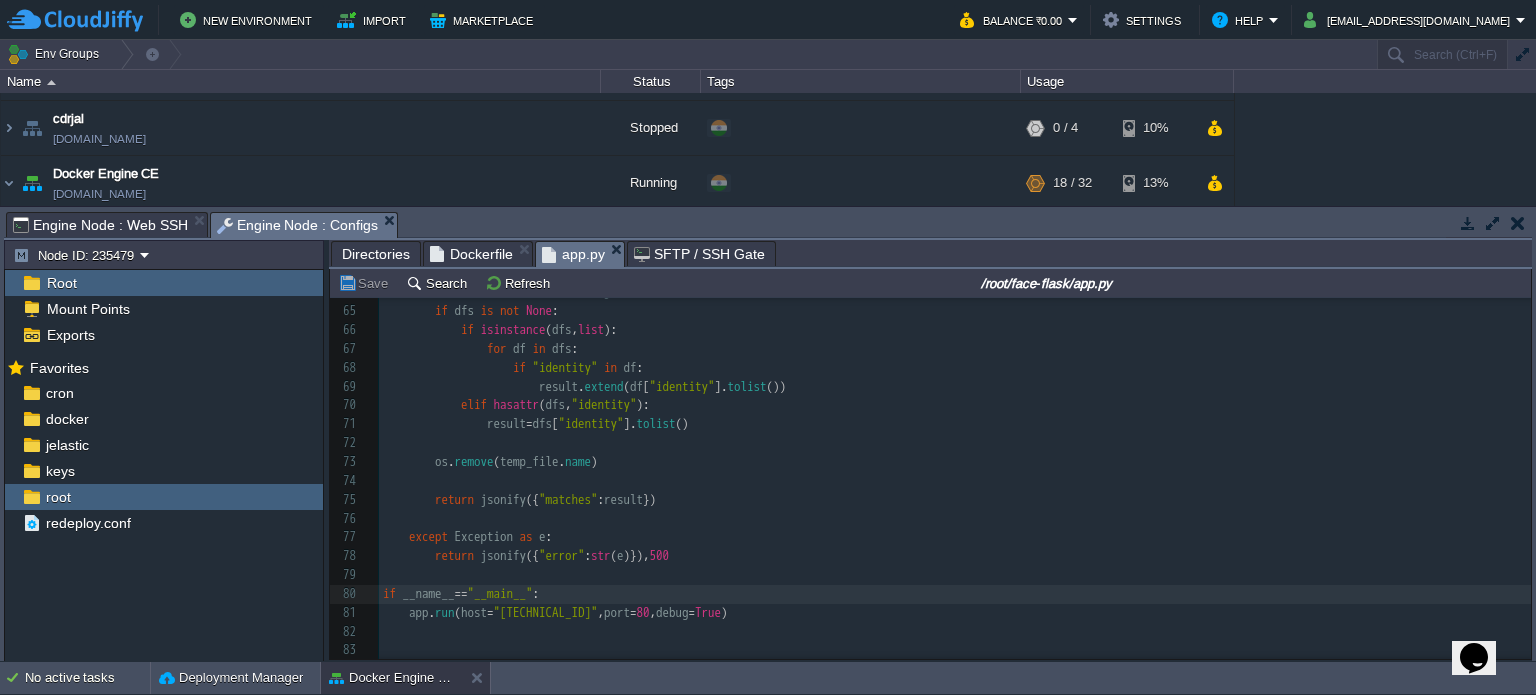 click on "x from   flask   import   Flask ,  request ,  jsonify   43          model_name  =  models [ model_type ] 44          backend_name  =  backends [ model_backend ] 45 ​ 46          # Save image temporarily 47          decoded_image  =  base64 . b64decode ( image_base64 ) 48          temp_file  =  tempfile . NamedTemporaryFile ( delete = False ,  suffix = f ".{image_ext}" ) 49          temp_file . write ( decoded_image ) 50          temp_file . close () 51 ​ 52          # Perform face recognition 53          dfs  =  DeepFace . find ( 54              img_path = temp_file . name , 55              db_path = "media/uploads" , 56              silent = True , 57              model_name = model_name , 58              detector_backend = backend_name , 59              enforce_detection = False 60         ) 61 ​ 62          result  = [] 63 ​ 64          # Handle both list and single dataframe 65          if   dfs   is   not   None : 66 if   ( dfs" at bounding box center (955, 274) 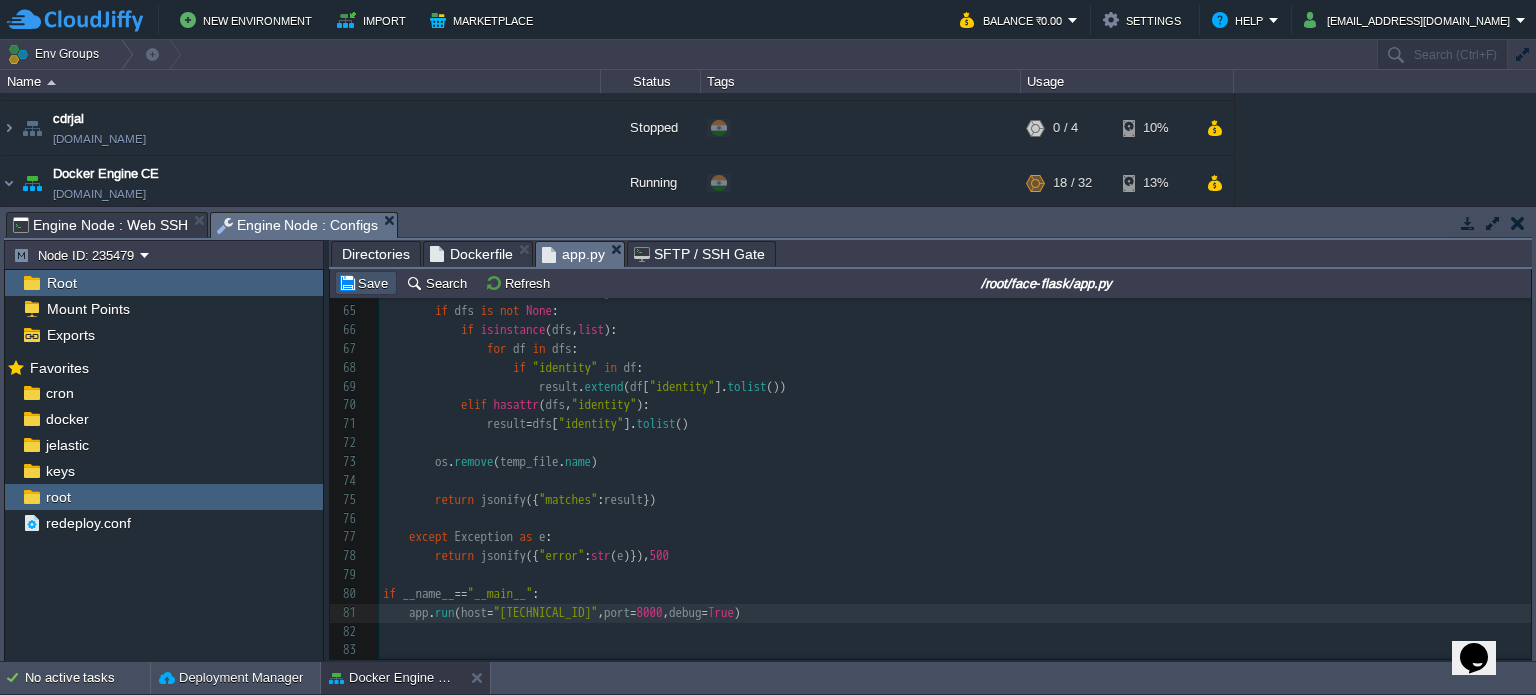 click on "Save" at bounding box center [366, 283] 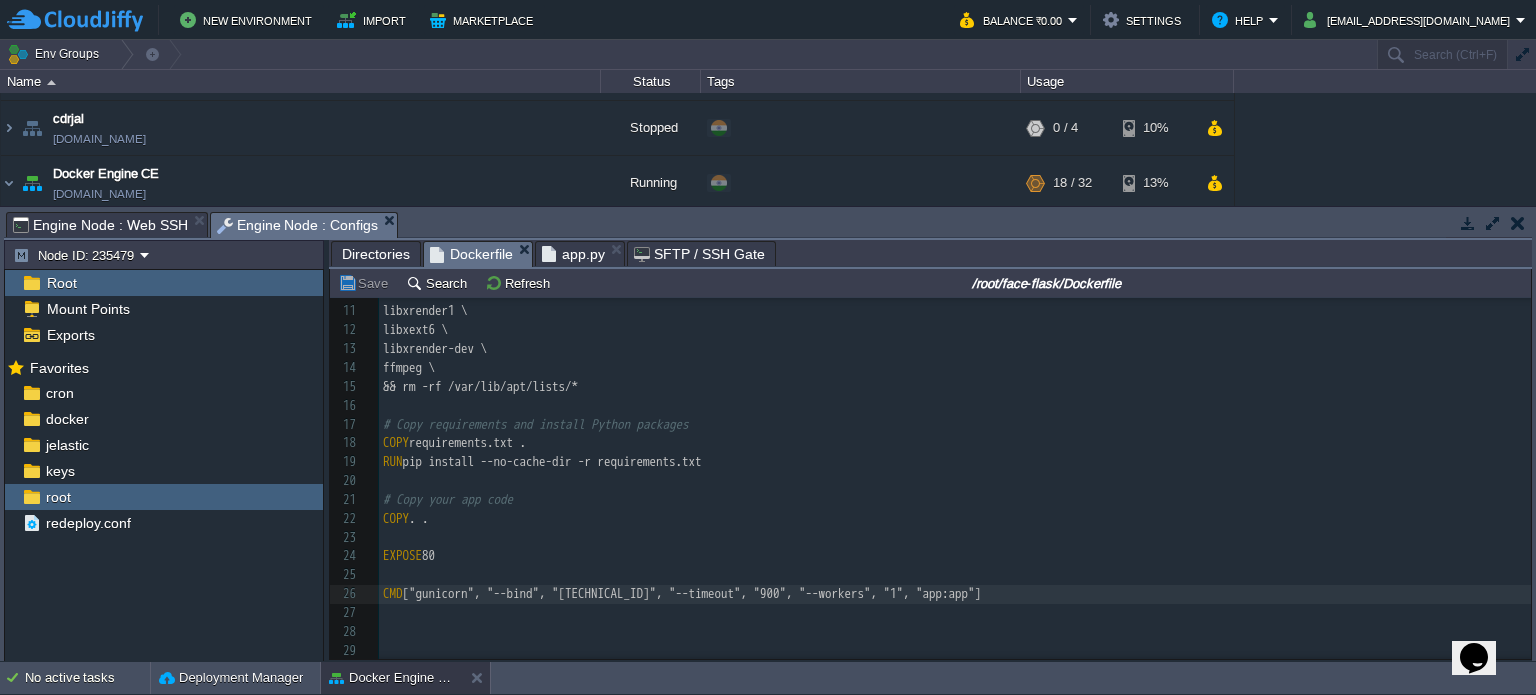 click on "Dockerfile" at bounding box center [471, 254] 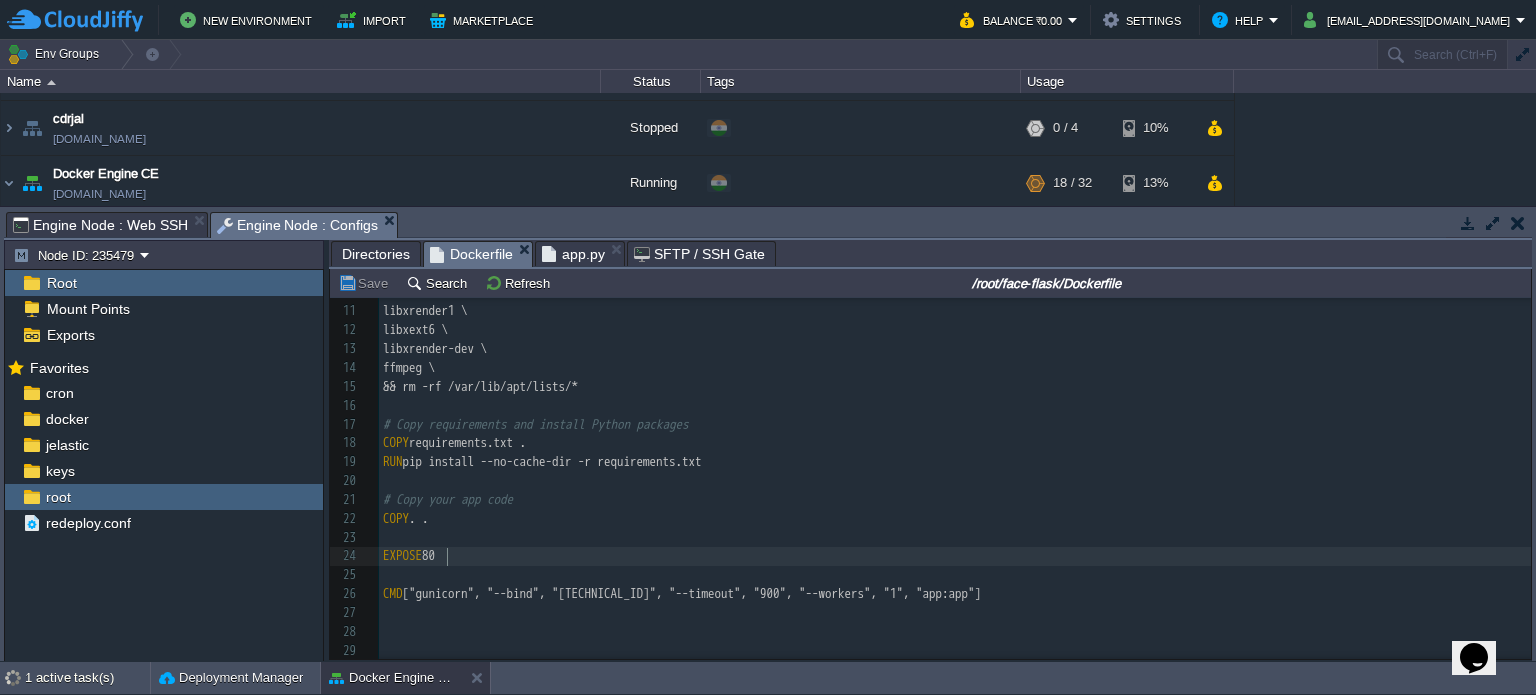 scroll, scrollTop: 6, scrollLeft: 0, axis: vertical 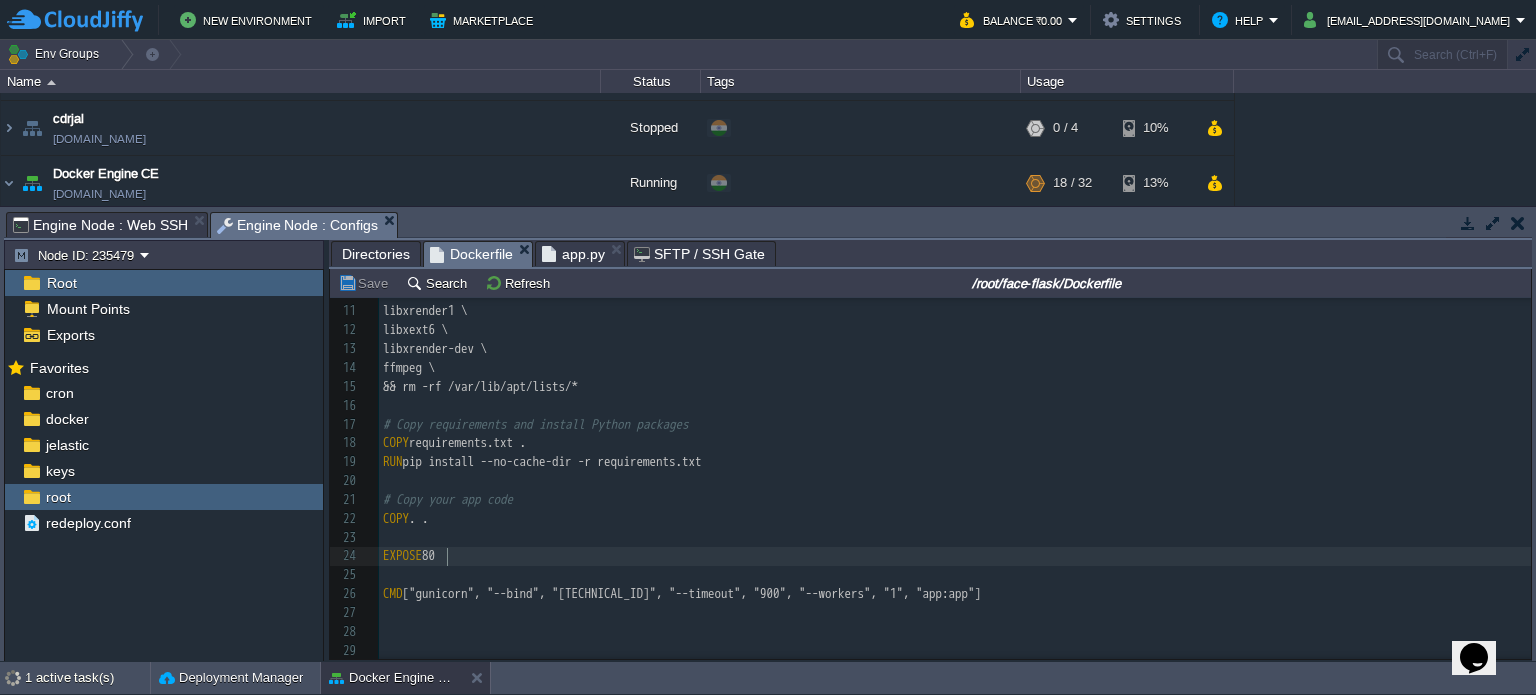 click on "EXPOSE  80" at bounding box center (955, 556) 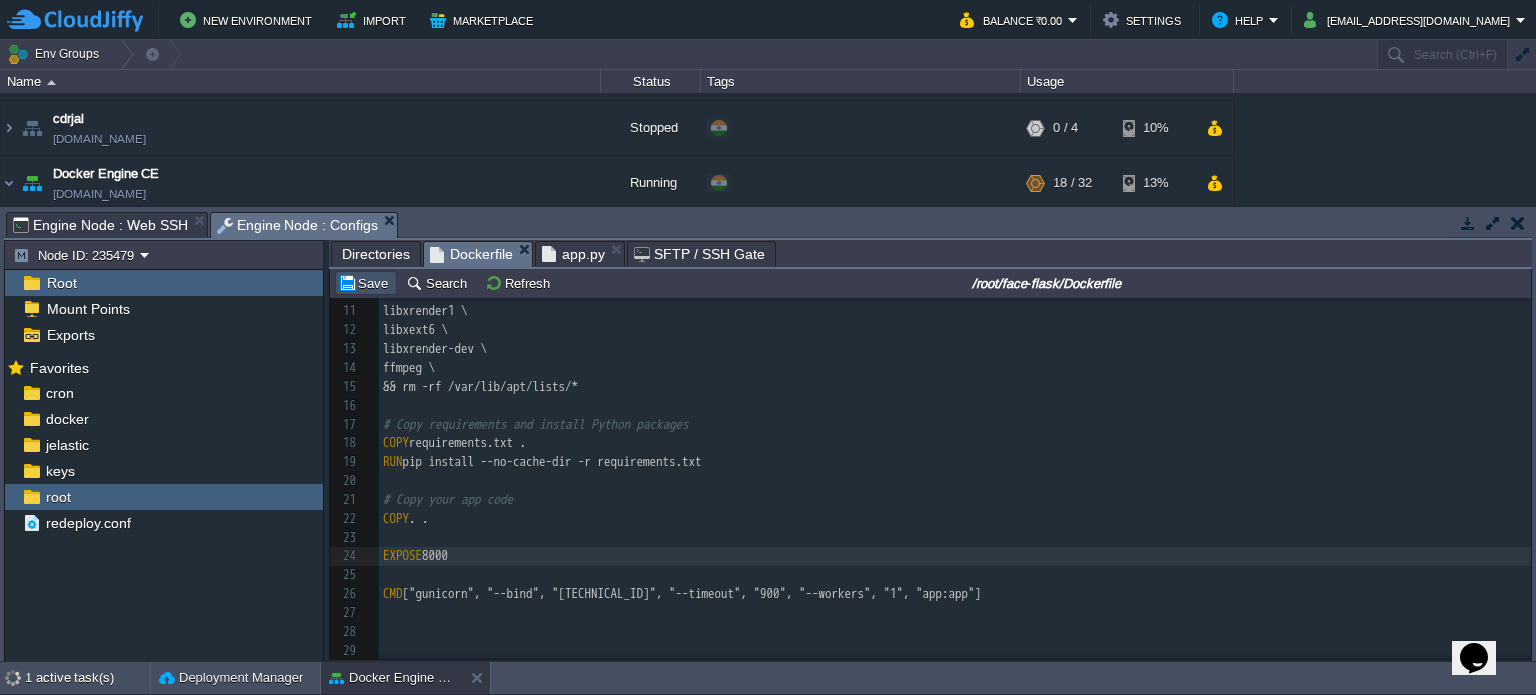 click on "Save" at bounding box center (366, 283) 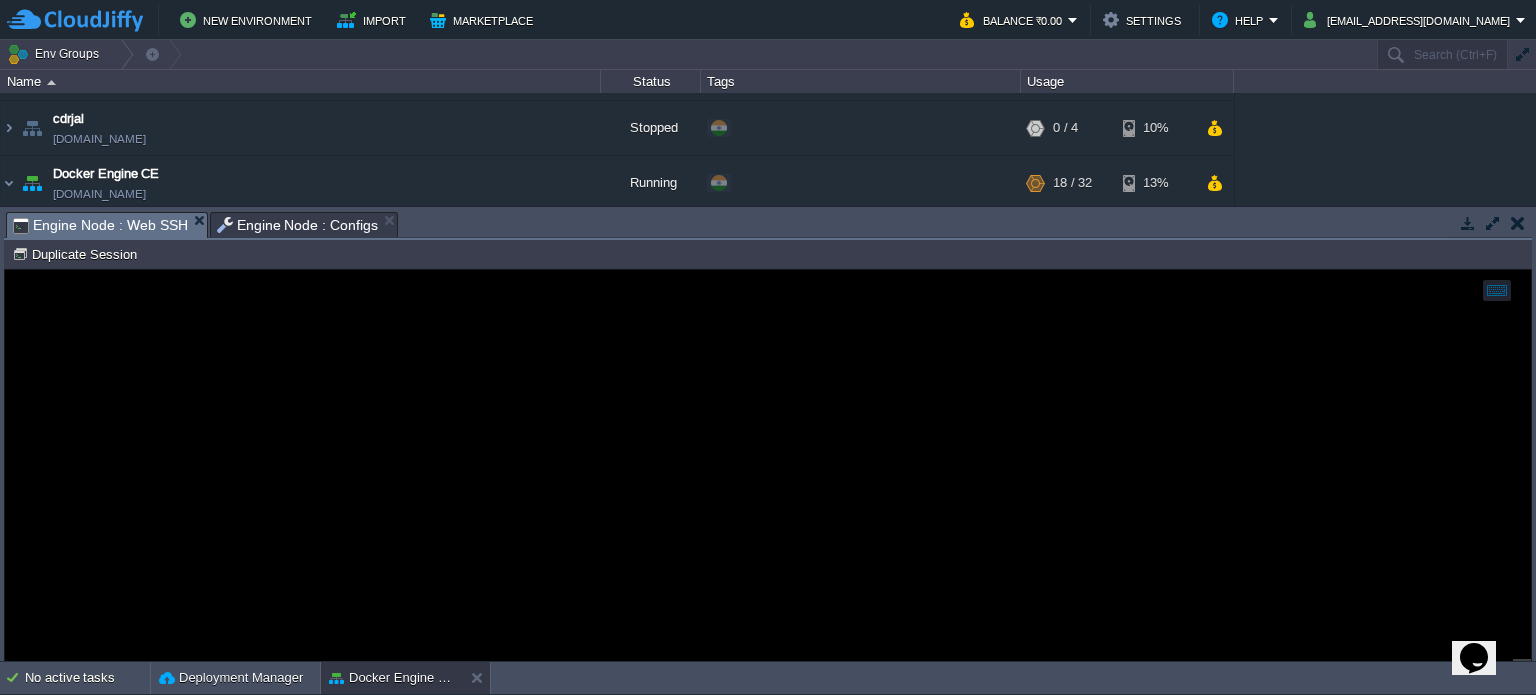 click on "Engine Node : Web SSH" at bounding box center [100, 225] 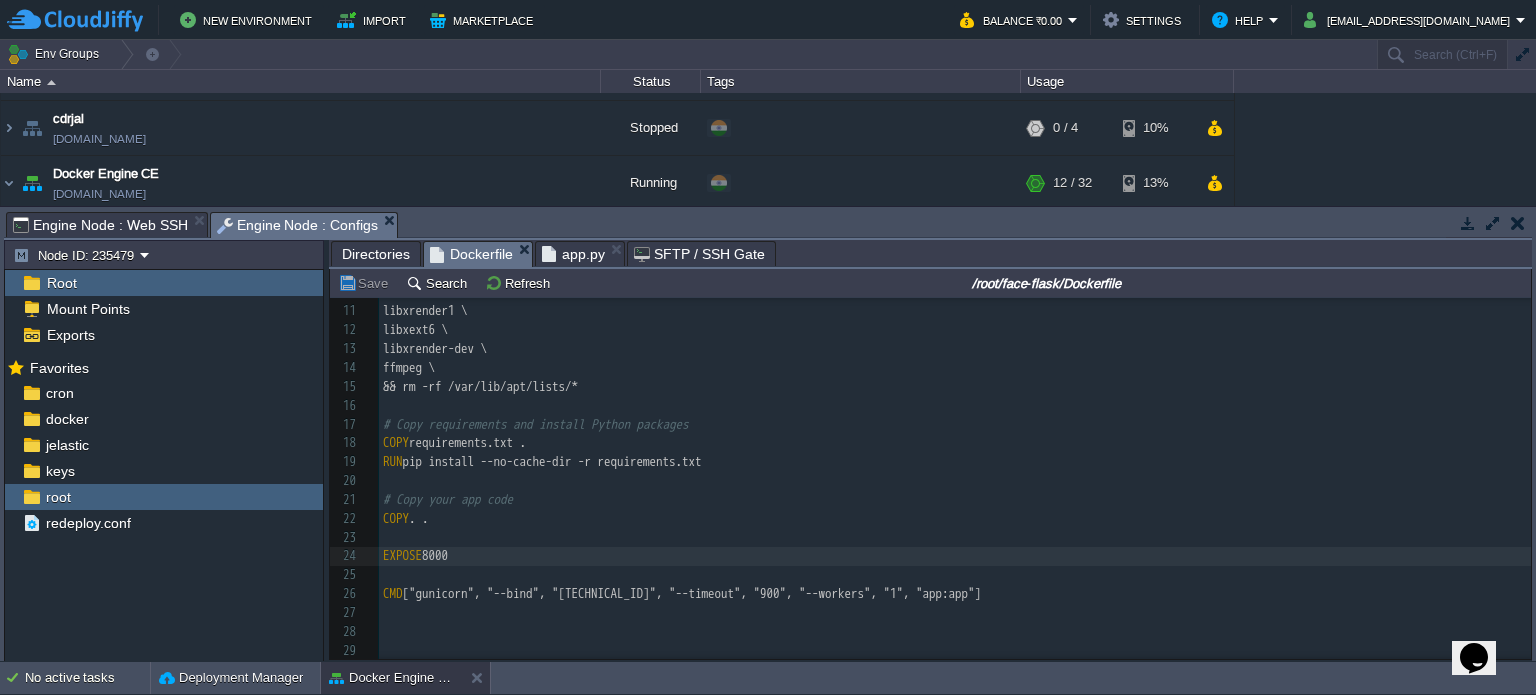 click on "Engine Node : Configs" at bounding box center [298, 225] 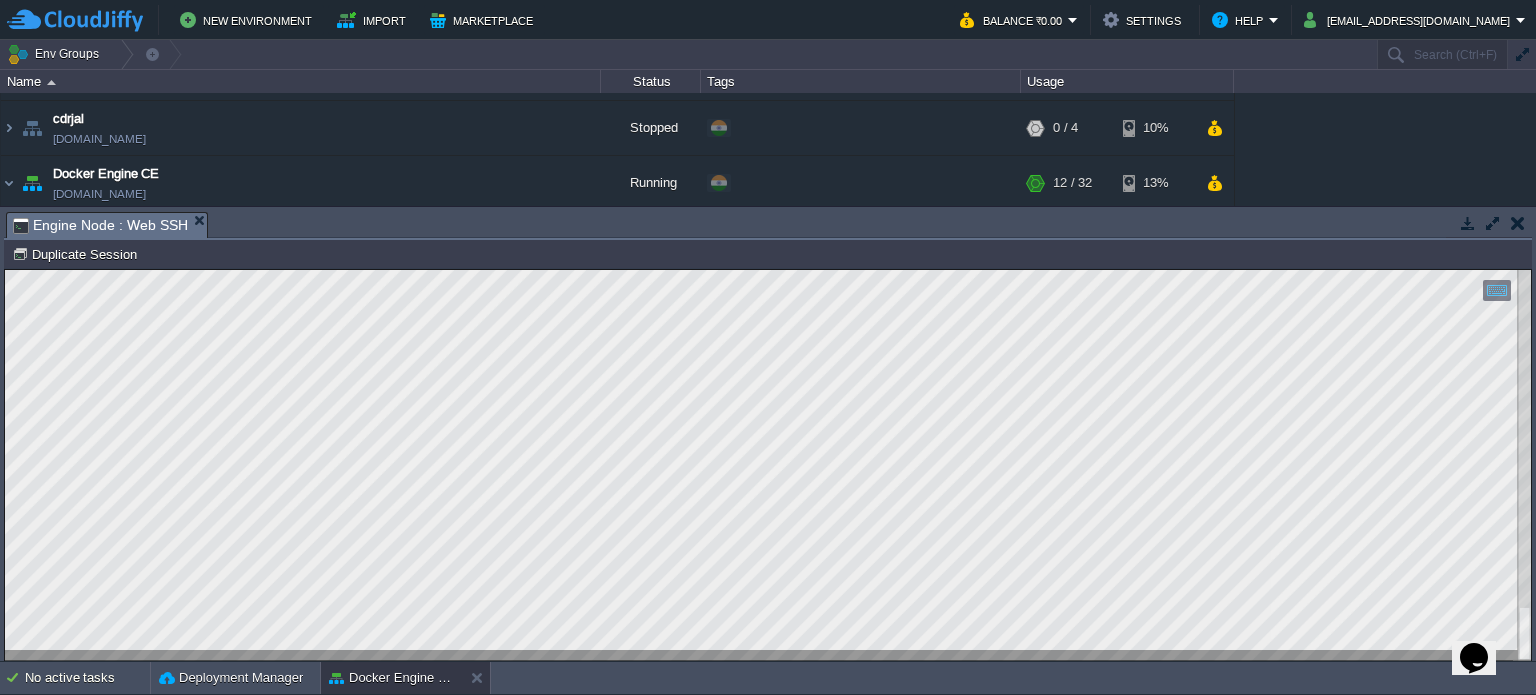 scroll, scrollTop: 0, scrollLeft: 0, axis: both 